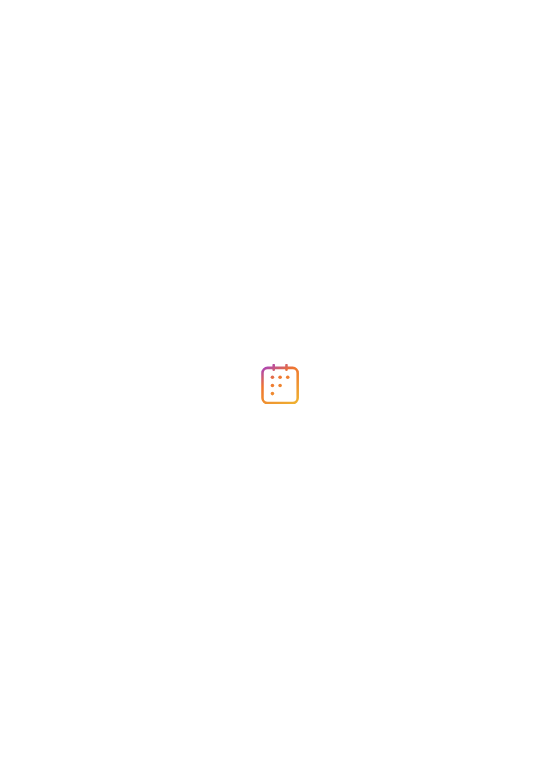 scroll, scrollTop: 0, scrollLeft: 0, axis: both 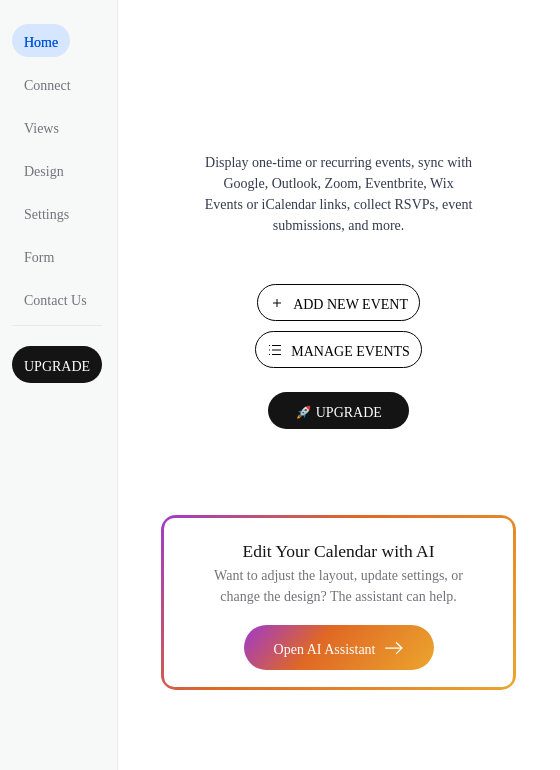 click on "Manage Events" at bounding box center [350, 351] 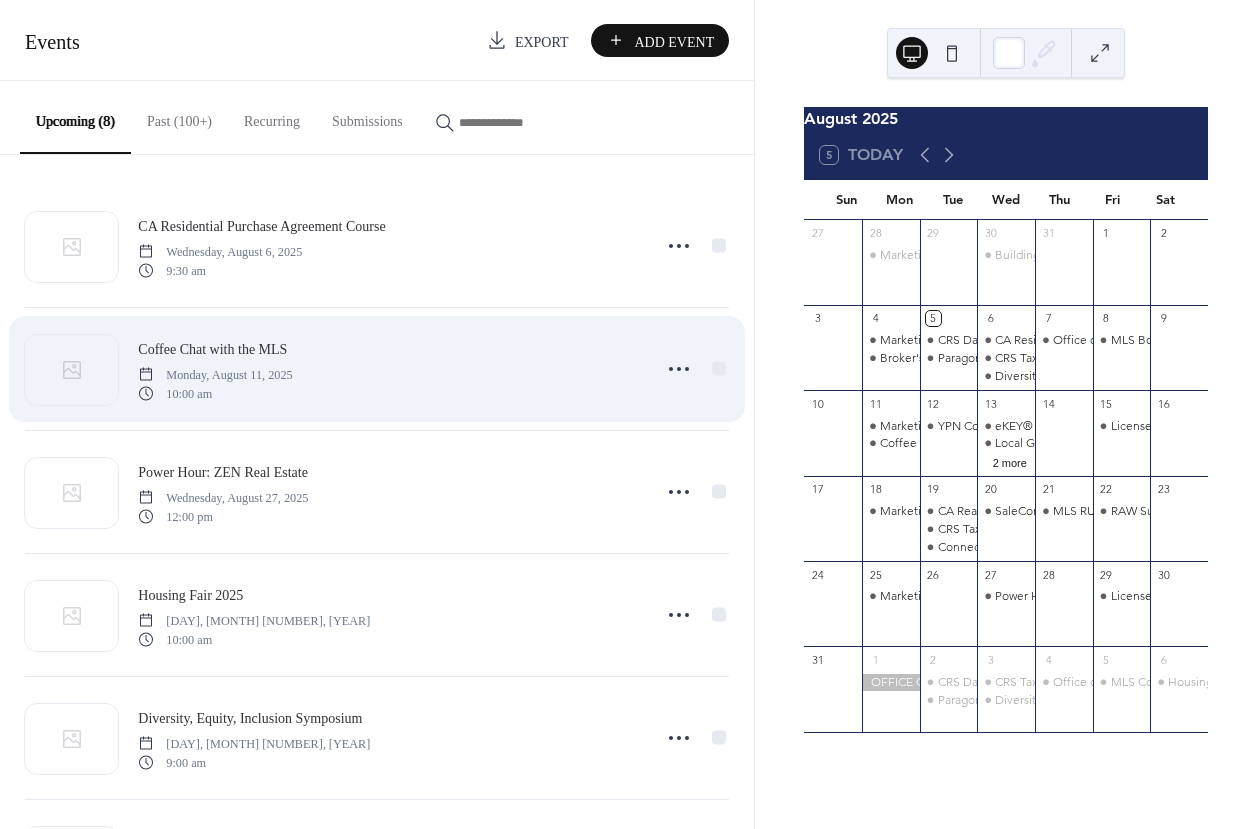 scroll, scrollTop: 0, scrollLeft: 0, axis: both 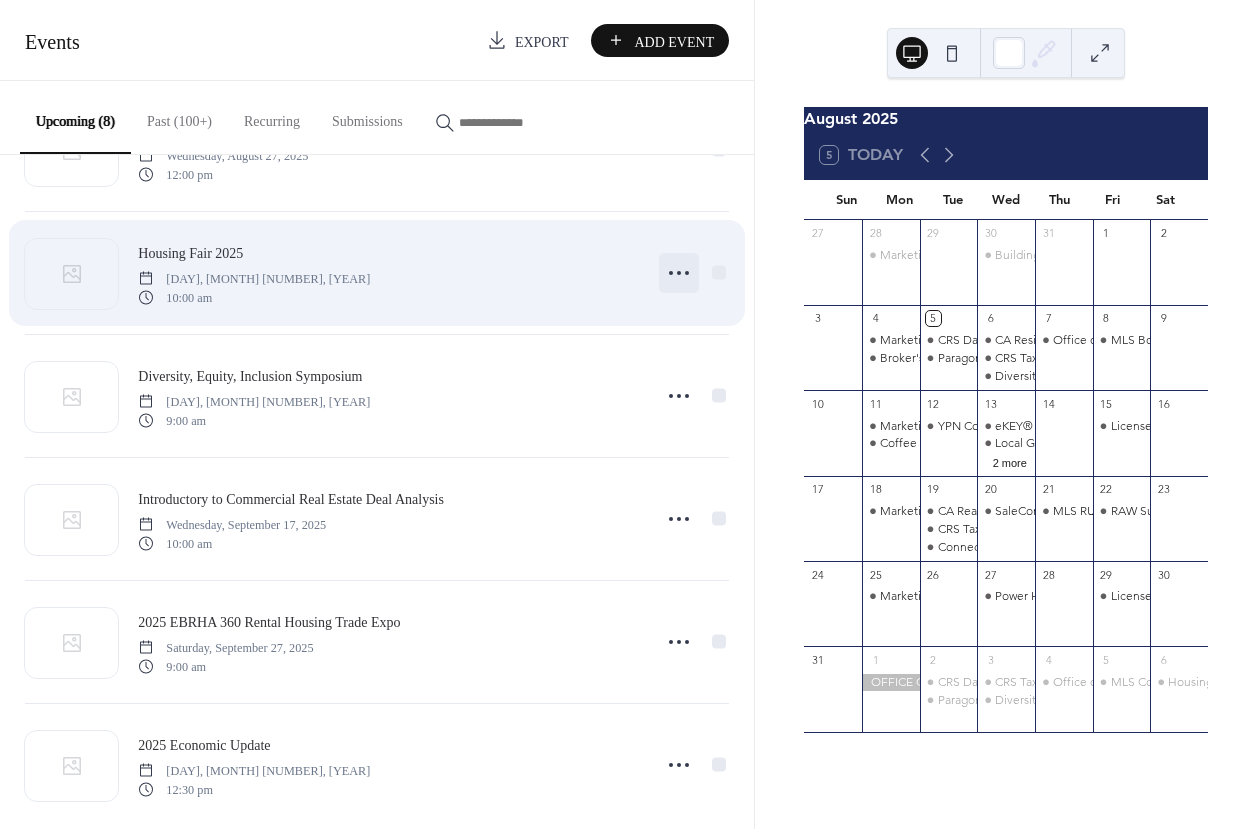 click 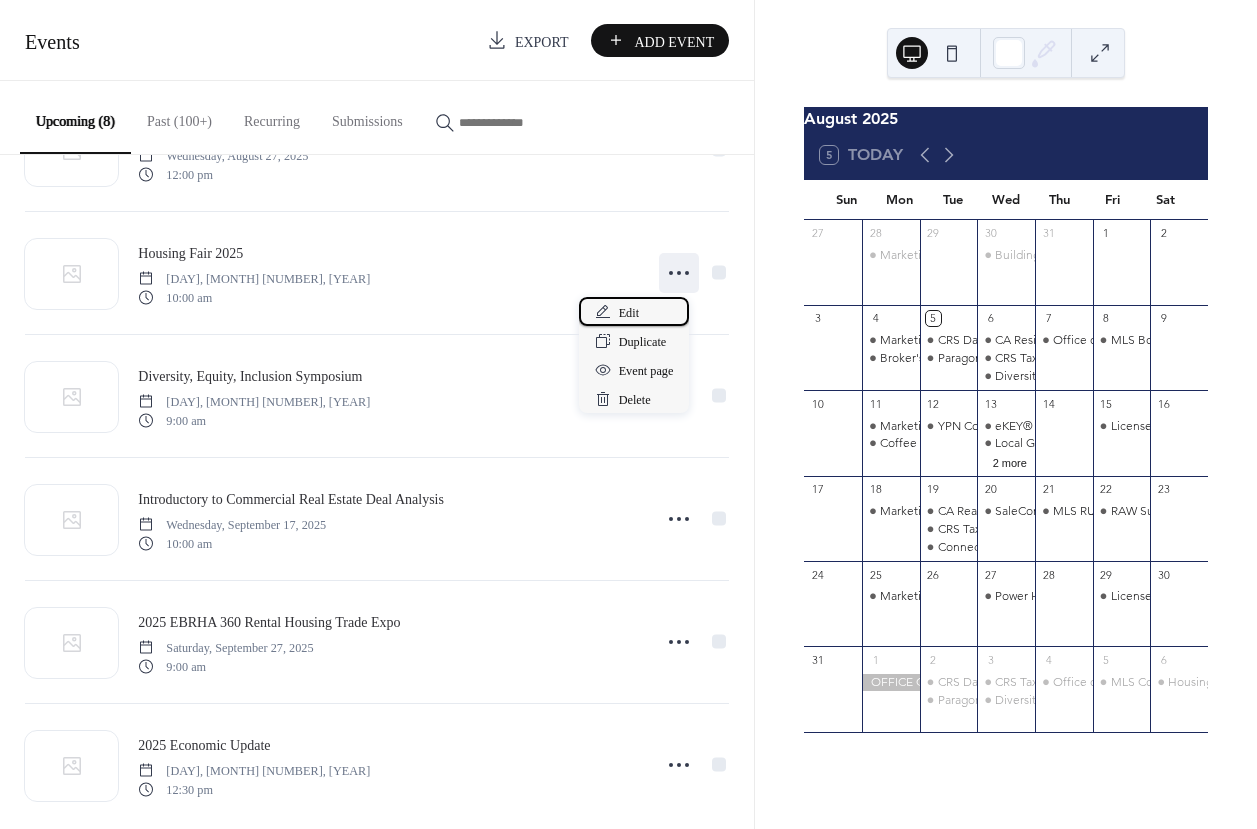 click on "Edit" at bounding box center (630, 313) 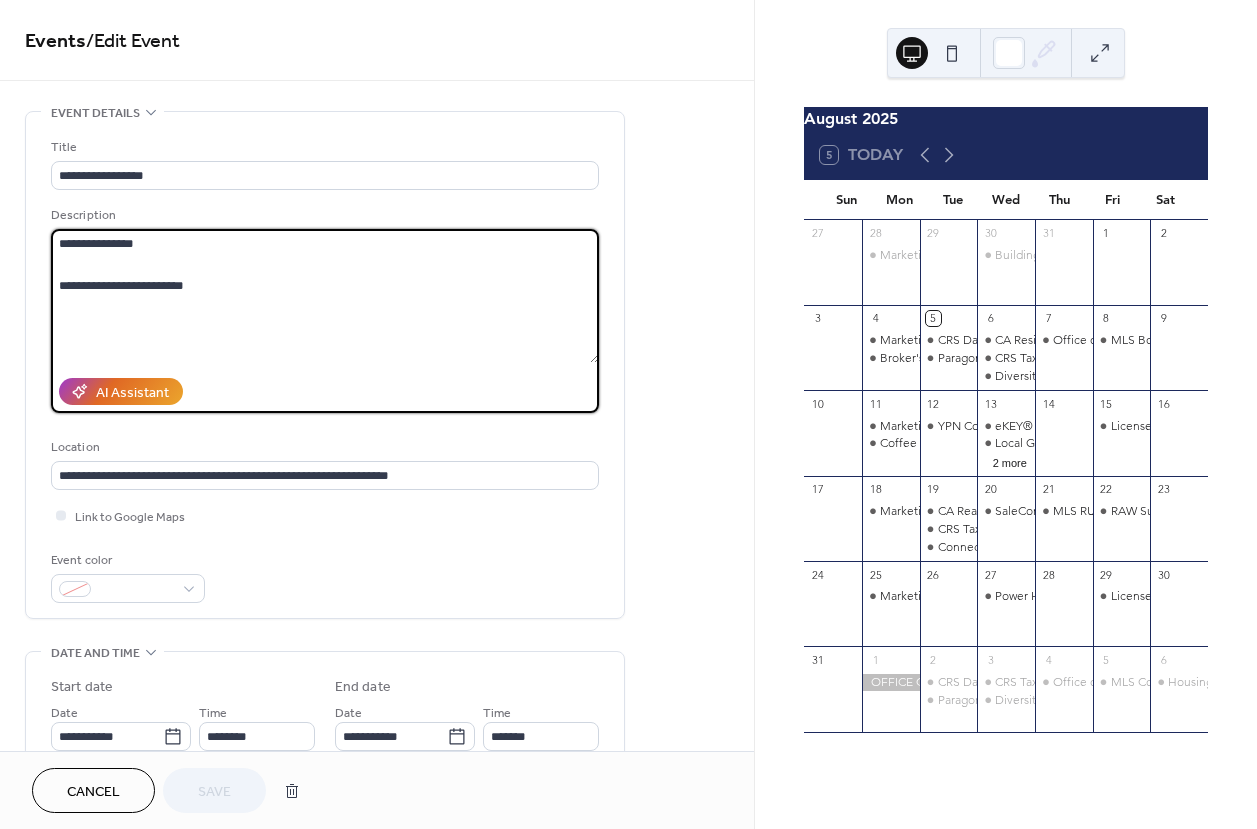 drag, startPoint x: 243, startPoint y: 290, endPoint x: 19, endPoint y: 234, distance: 230.89392 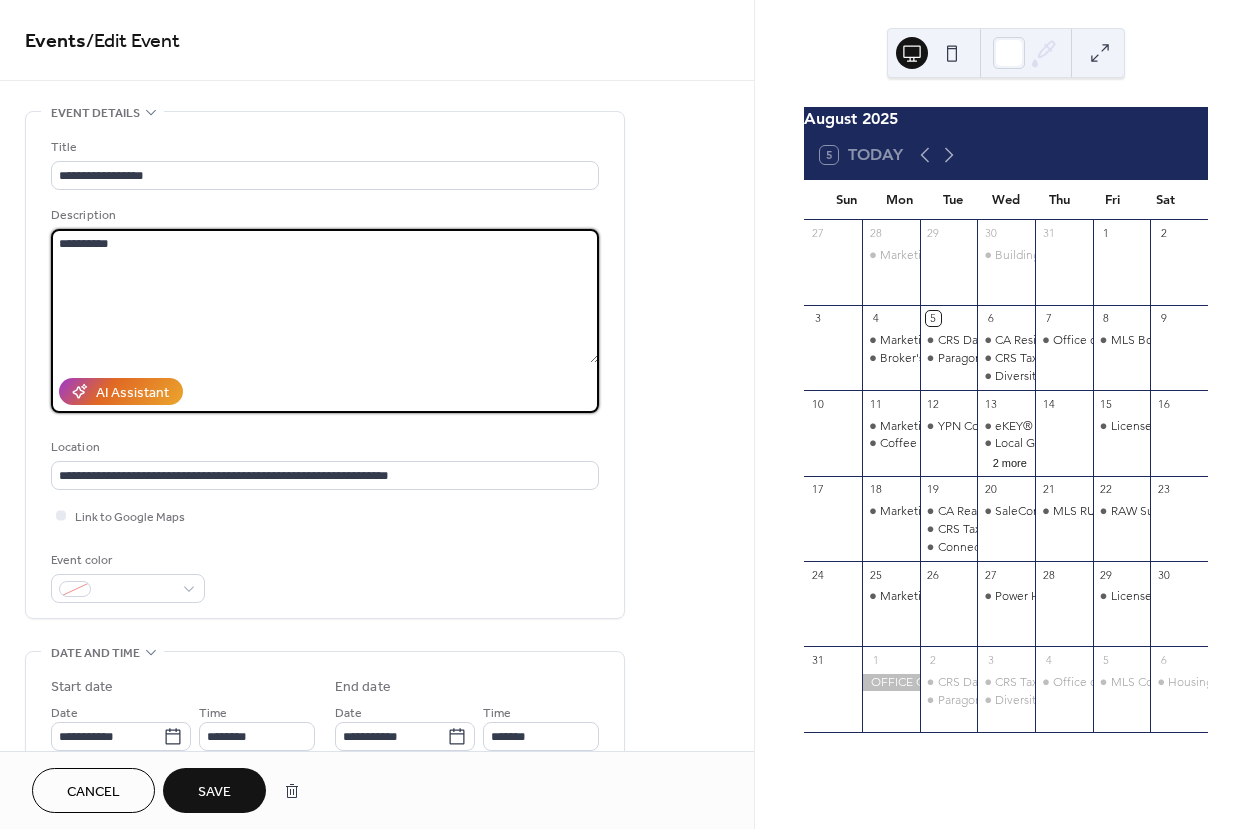 paste on "**********" 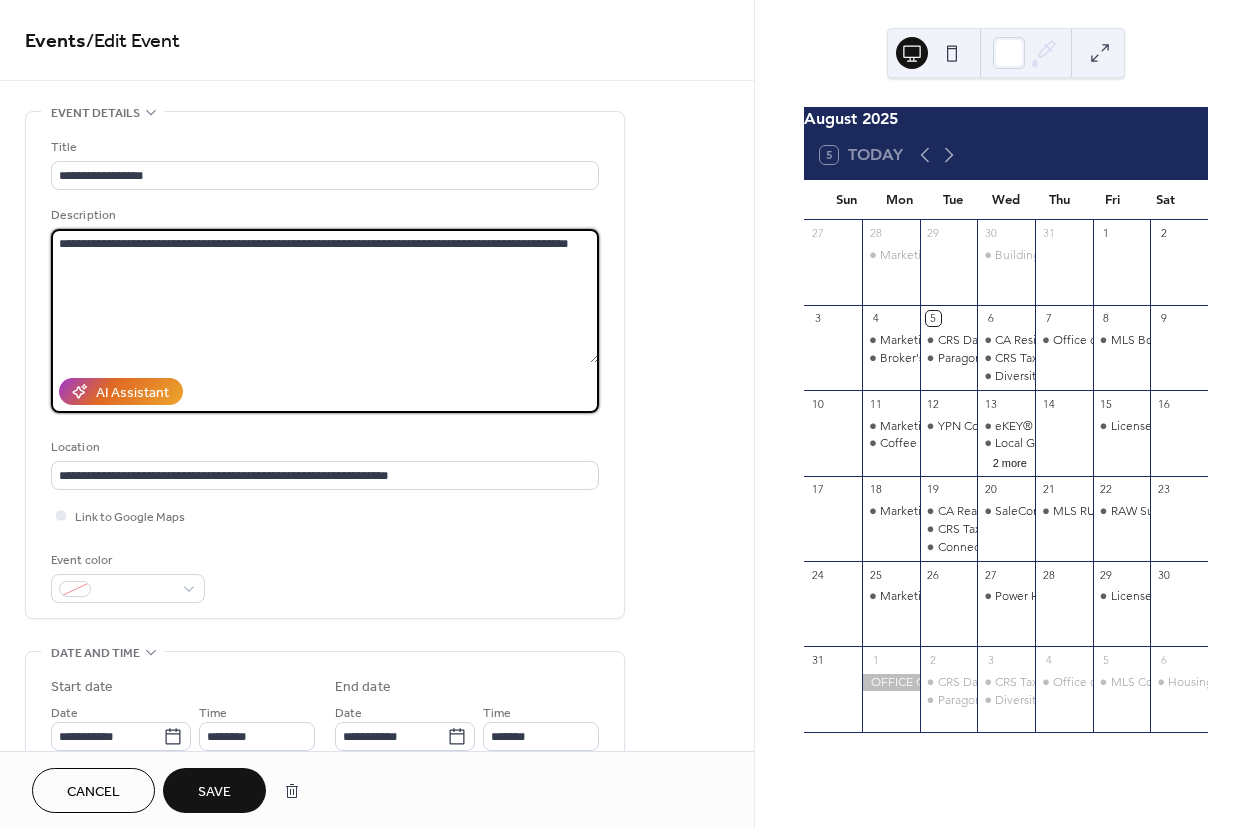 type on "**********" 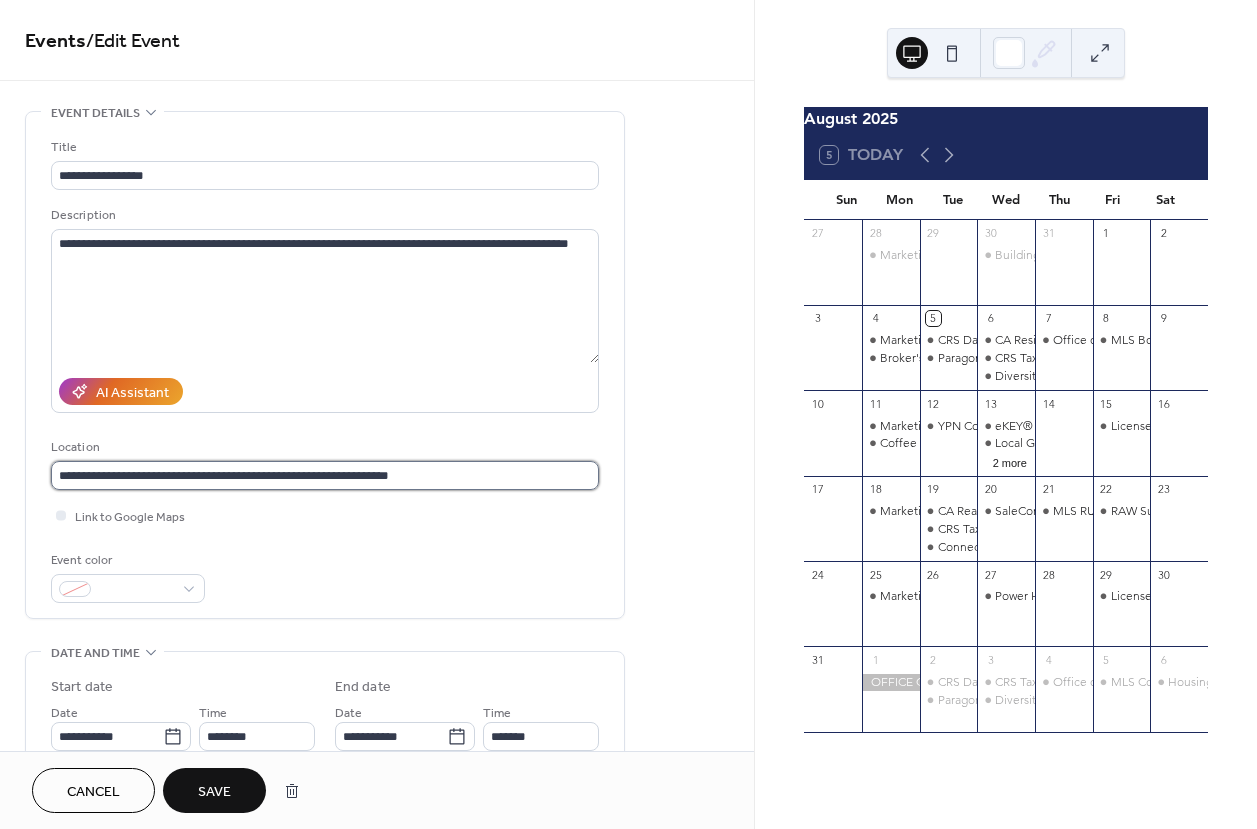 click on "**********" at bounding box center (325, 475) 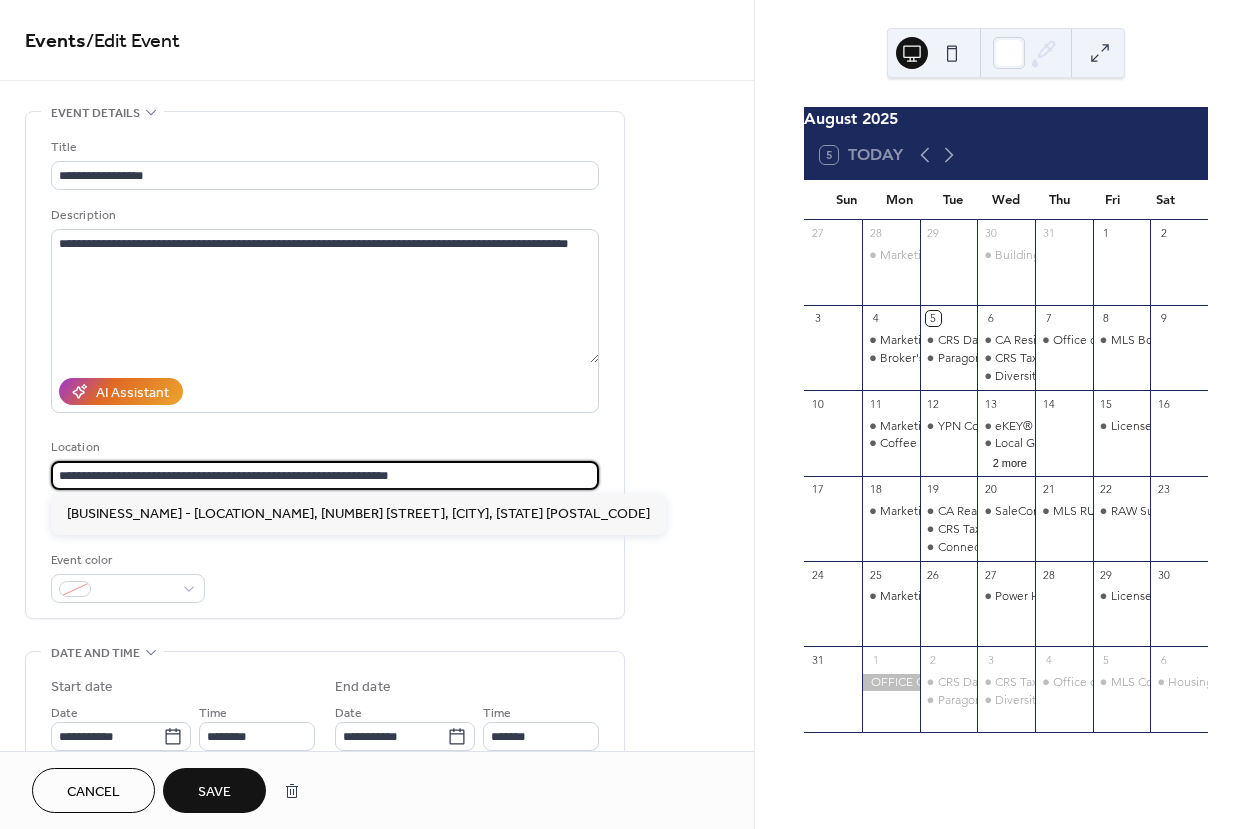 click on "**********" at bounding box center [325, 475] 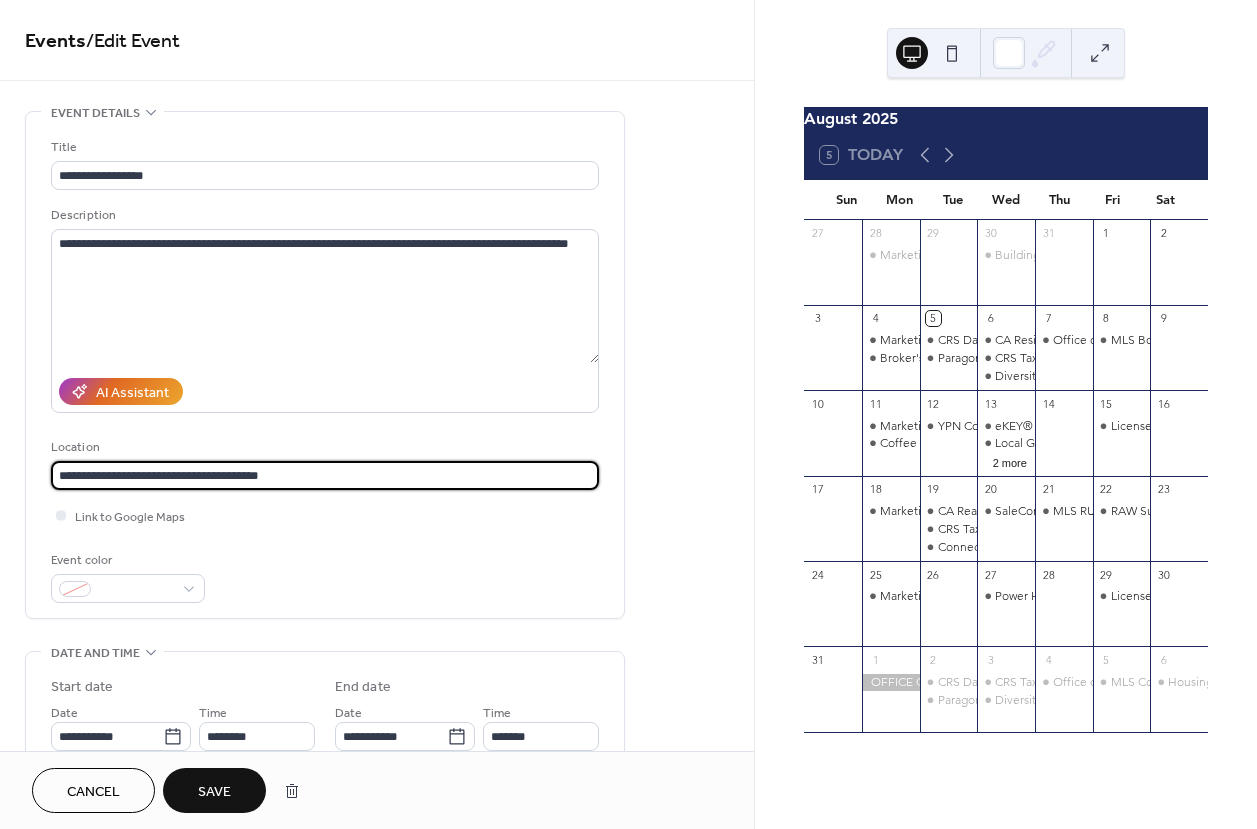 click on "**********" at bounding box center (325, 475) 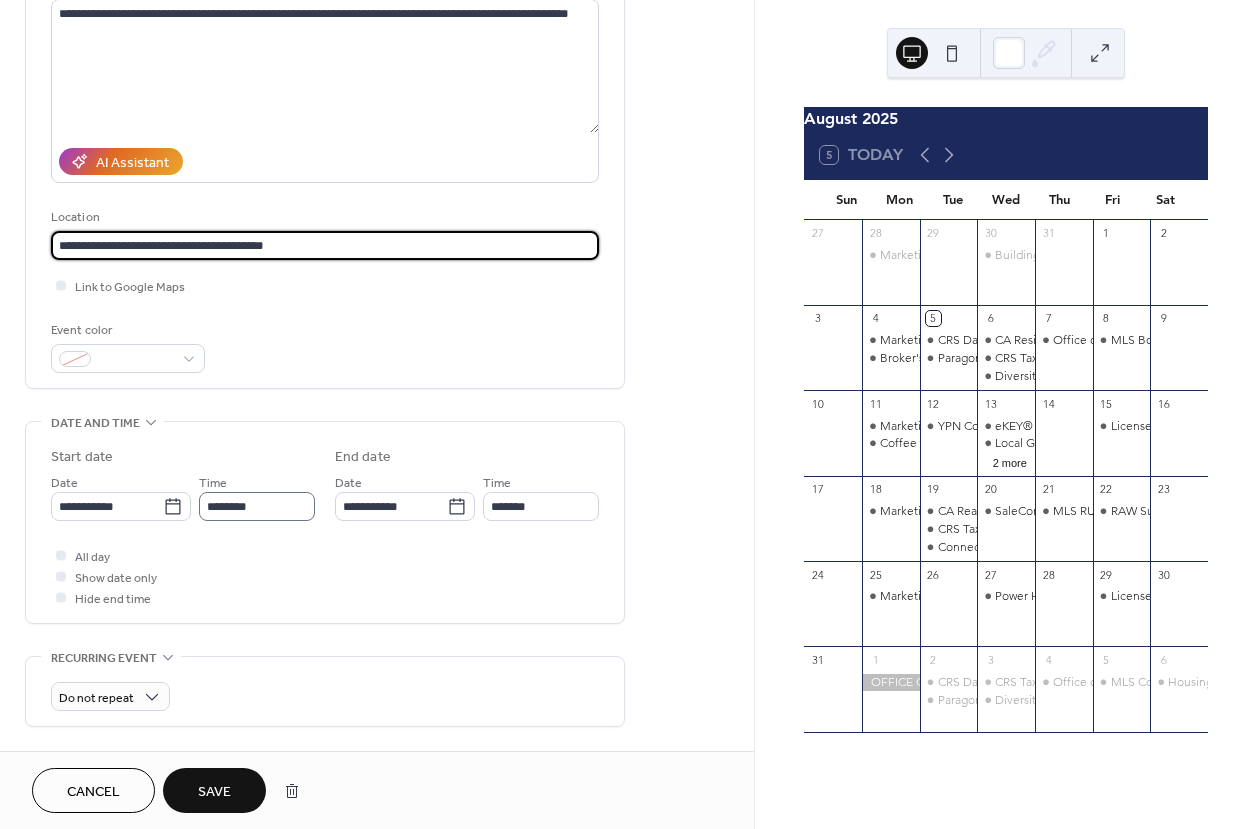 type on "**********" 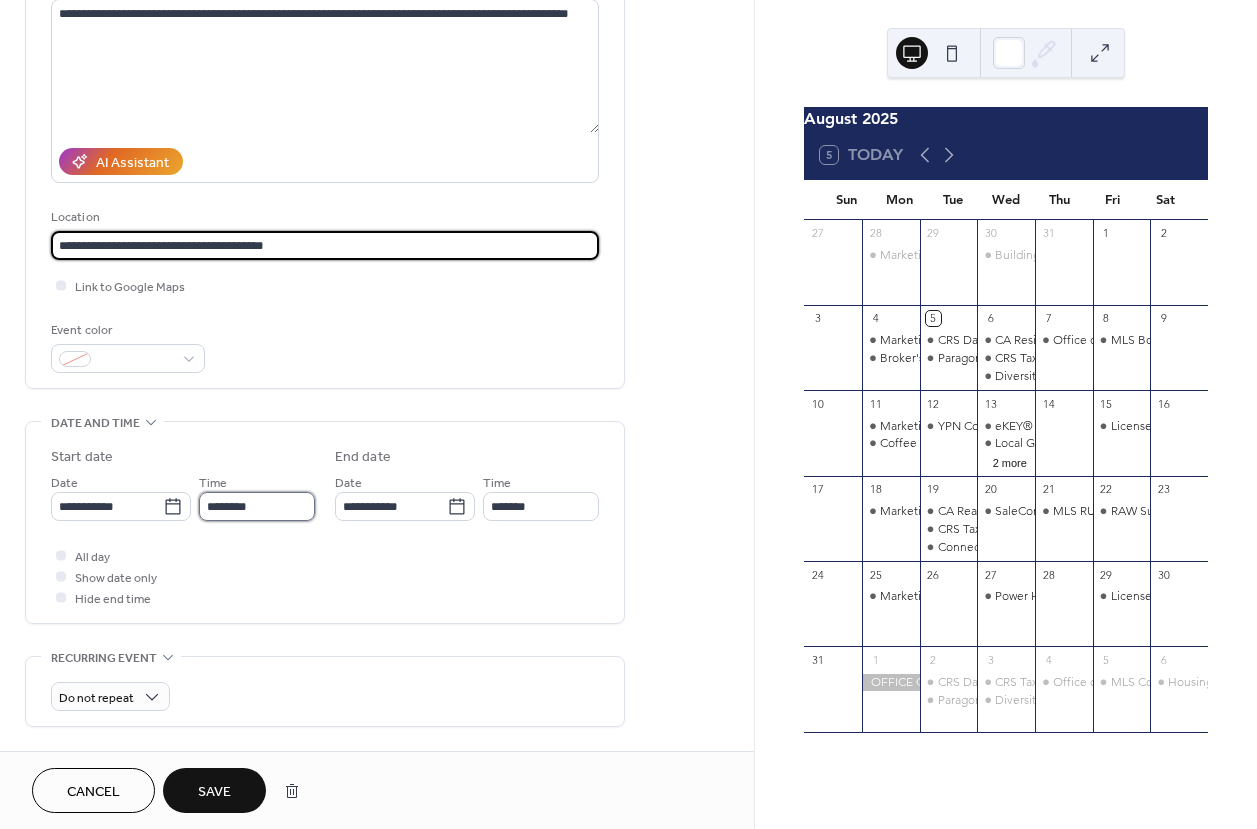 click on "********" at bounding box center [257, 506] 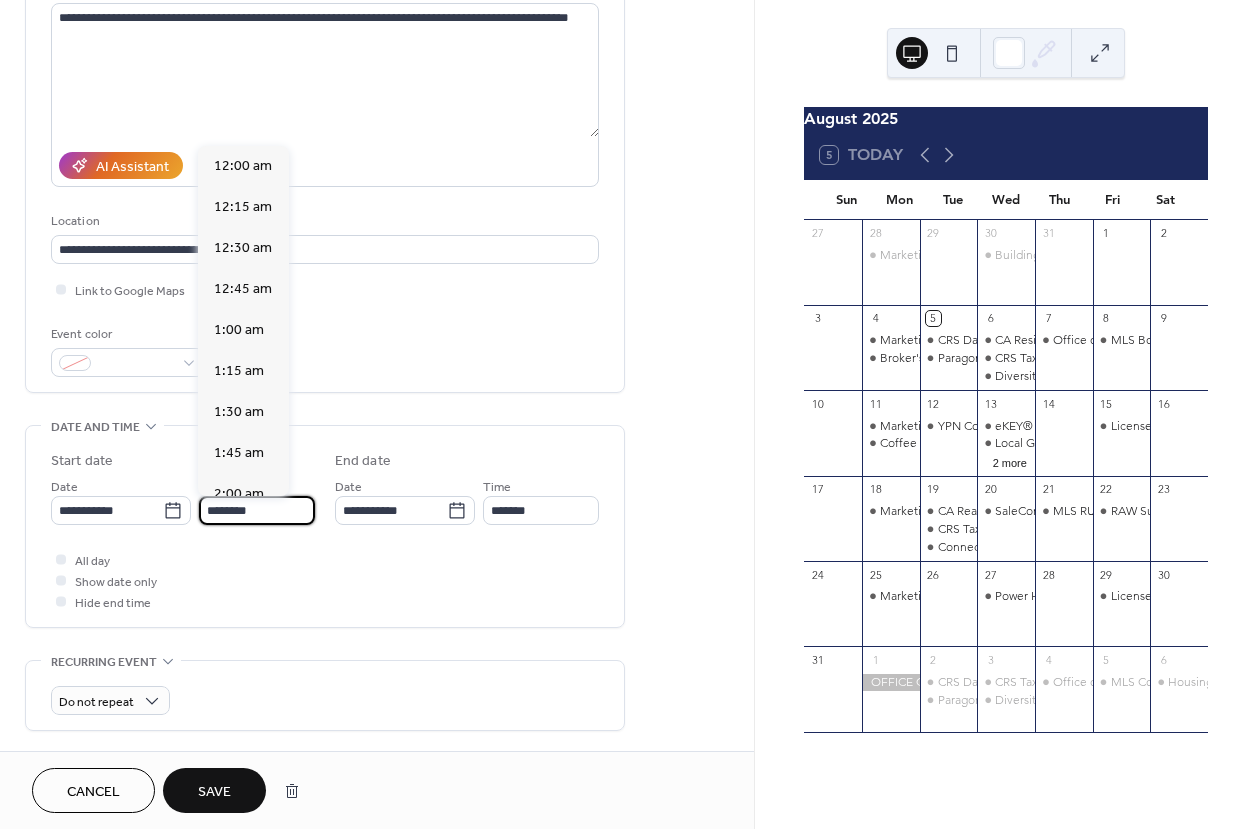 scroll, scrollTop: 1620, scrollLeft: 0, axis: vertical 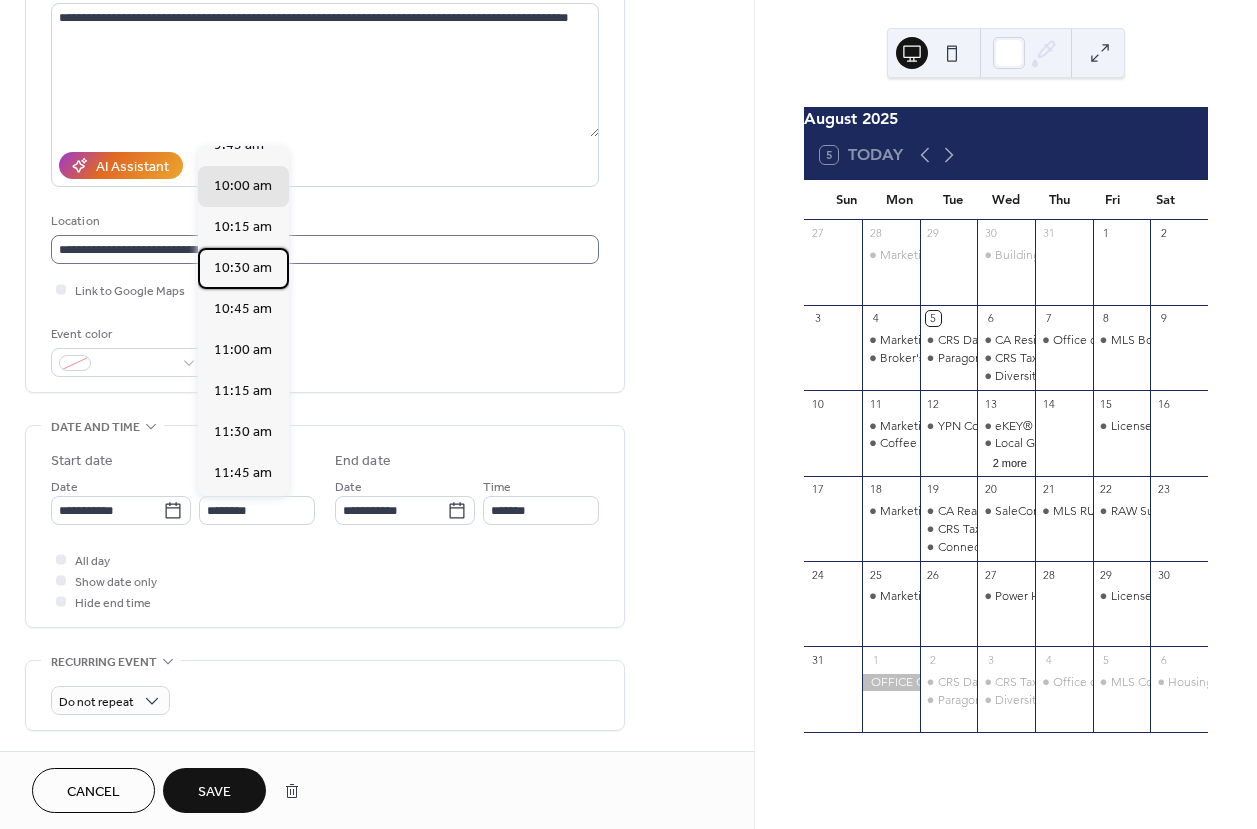 click on "10:30 am" at bounding box center (243, 268) 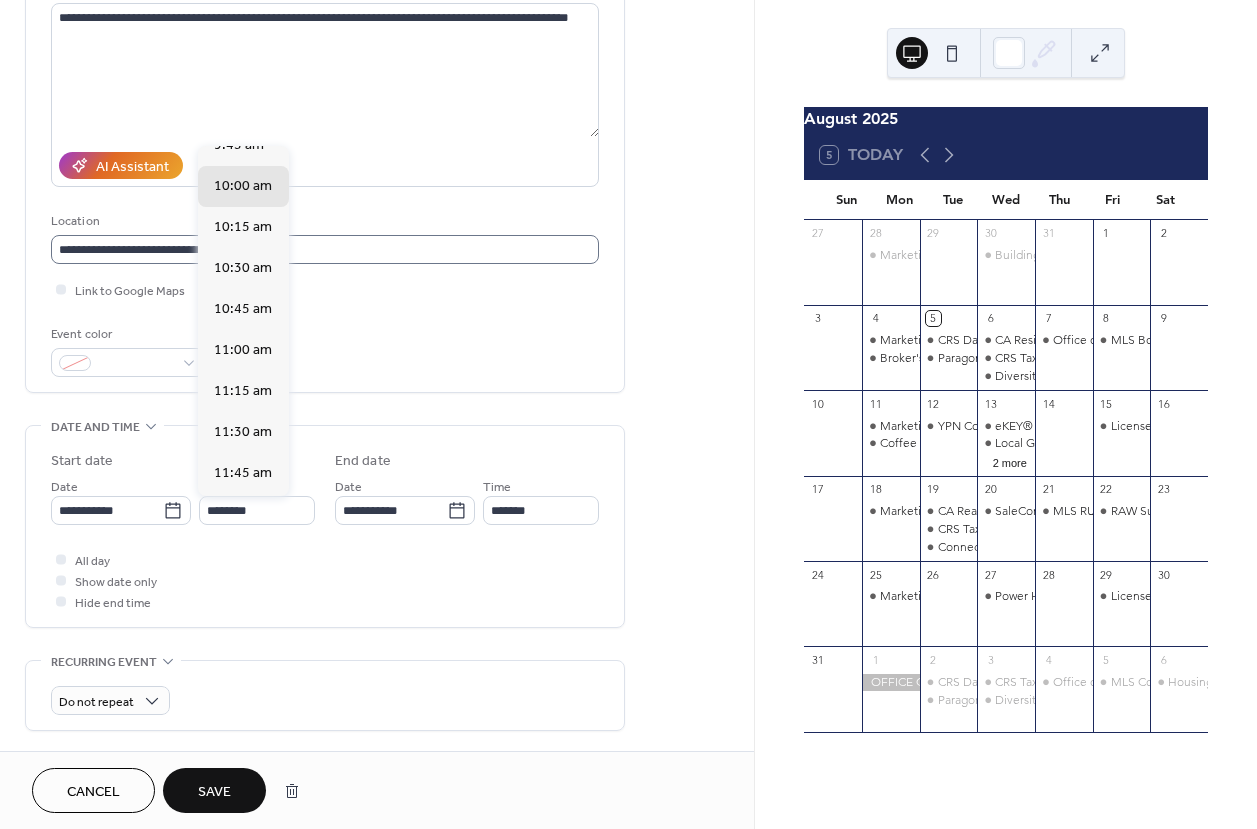 type on "********" 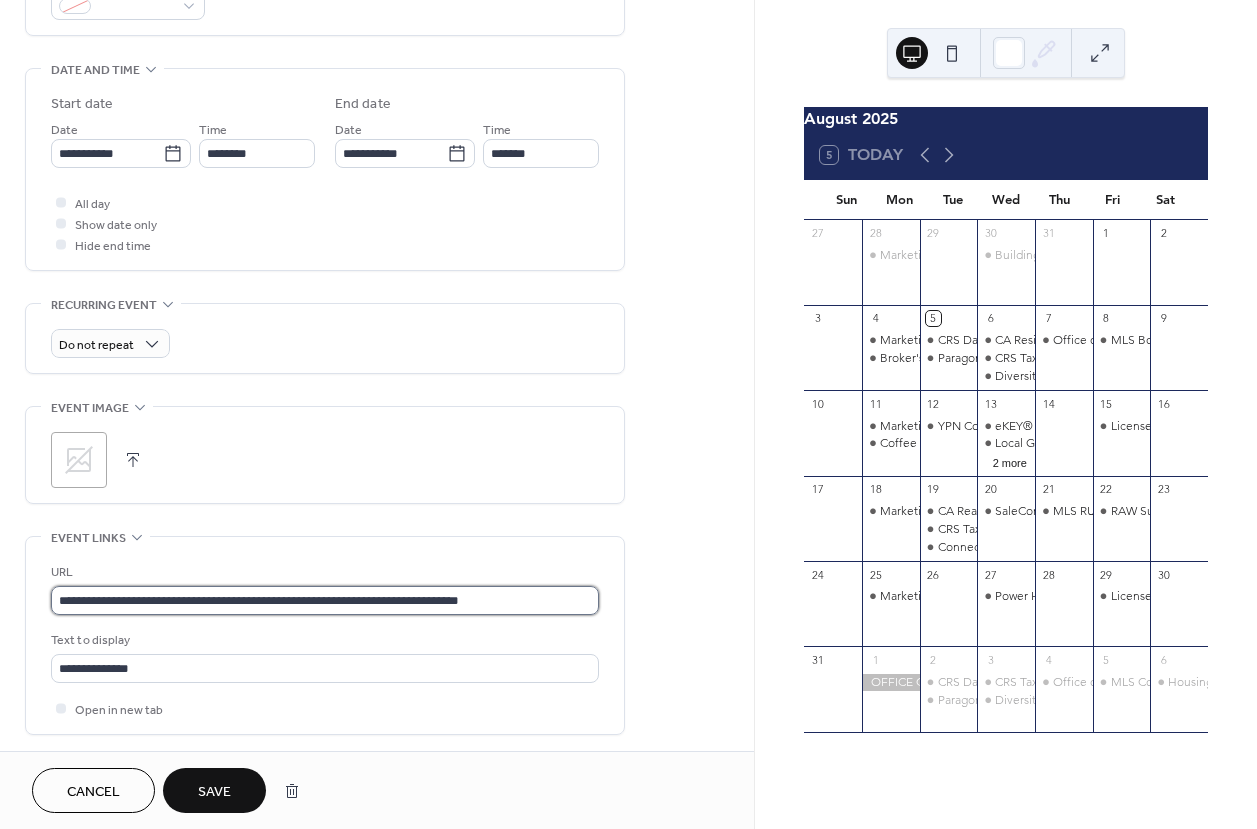 scroll, scrollTop: 582, scrollLeft: 0, axis: vertical 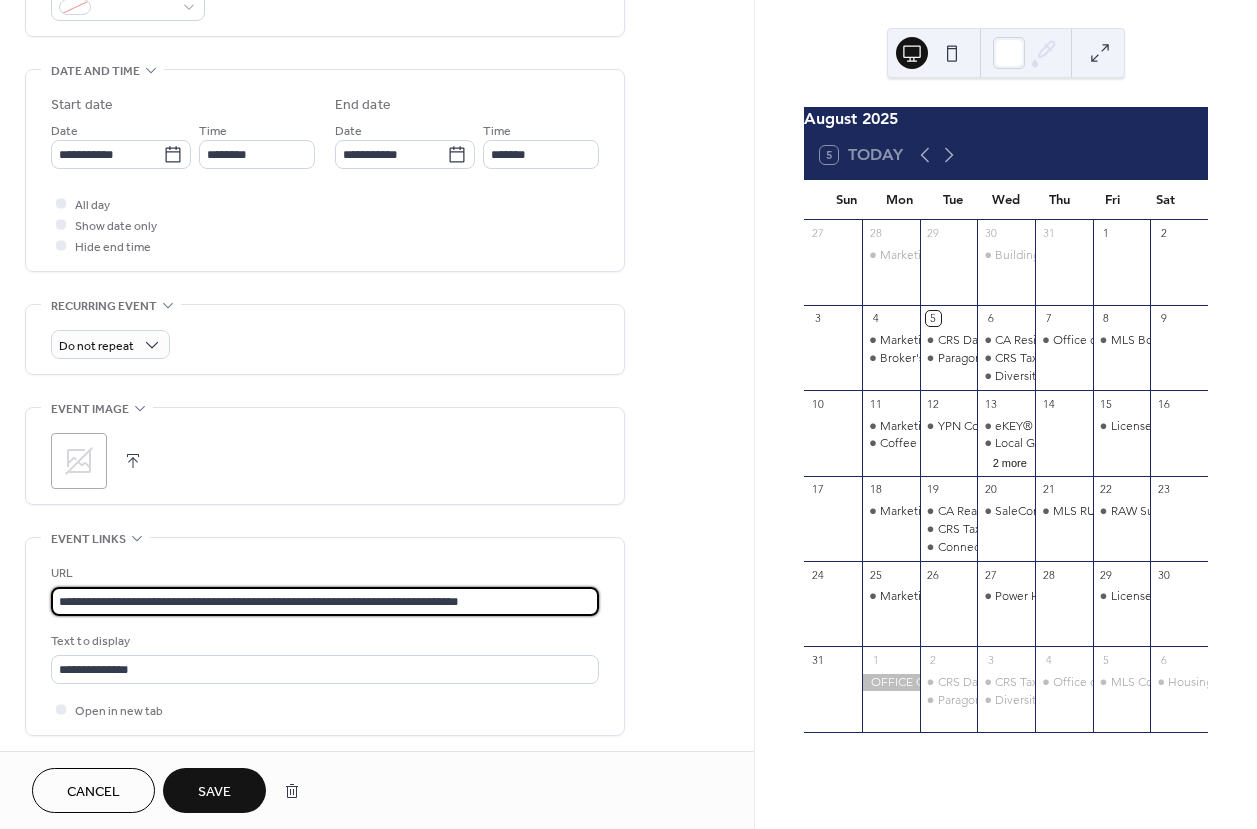 click on "**********" at bounding box center (325, 601) 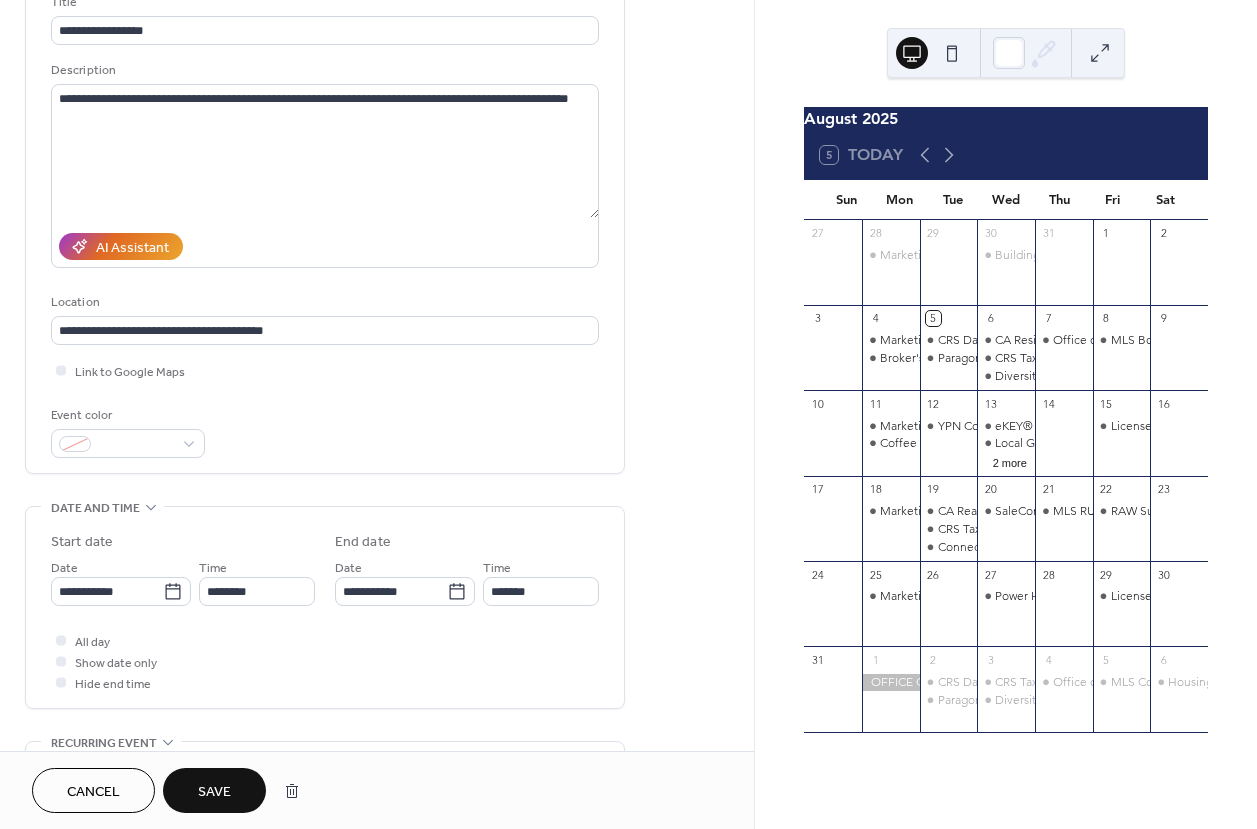 scroll, scrollTop: 0, scrollLeft: 0, axis: both 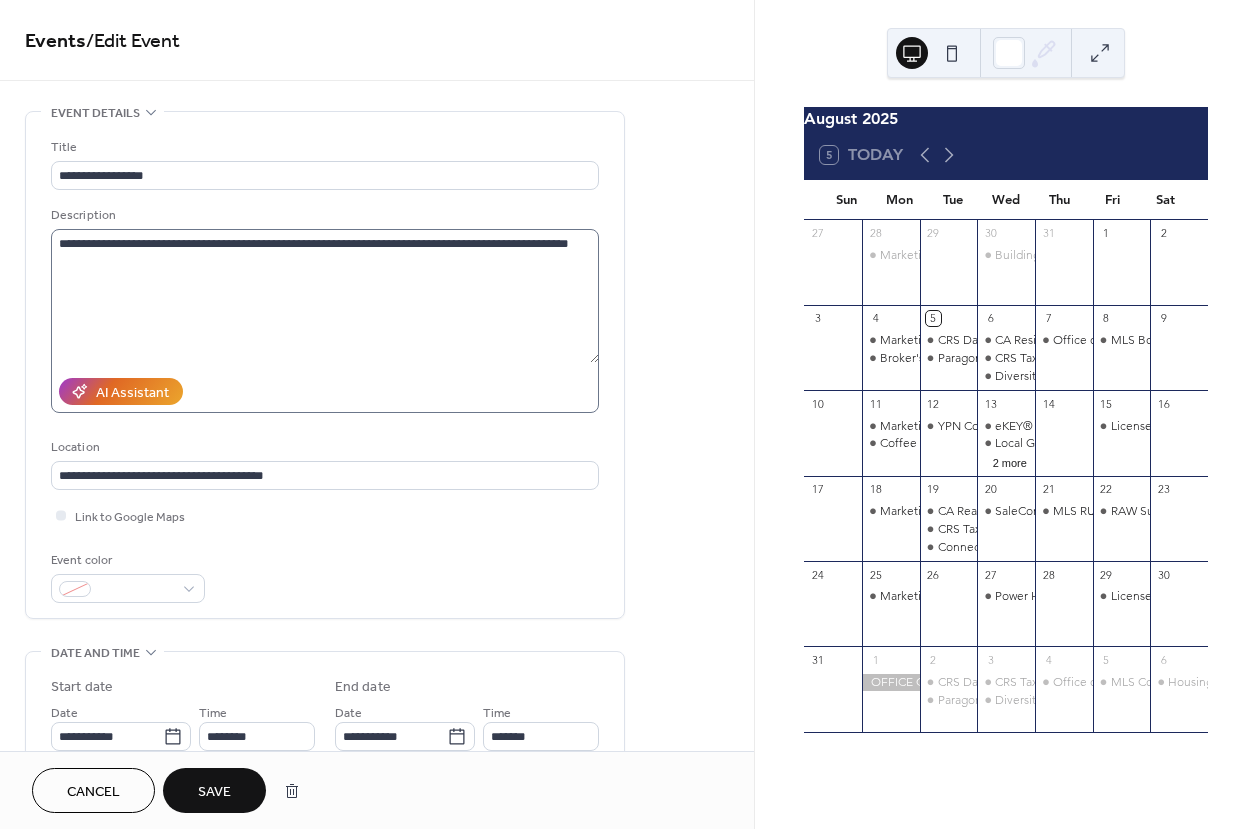 type on "**********" 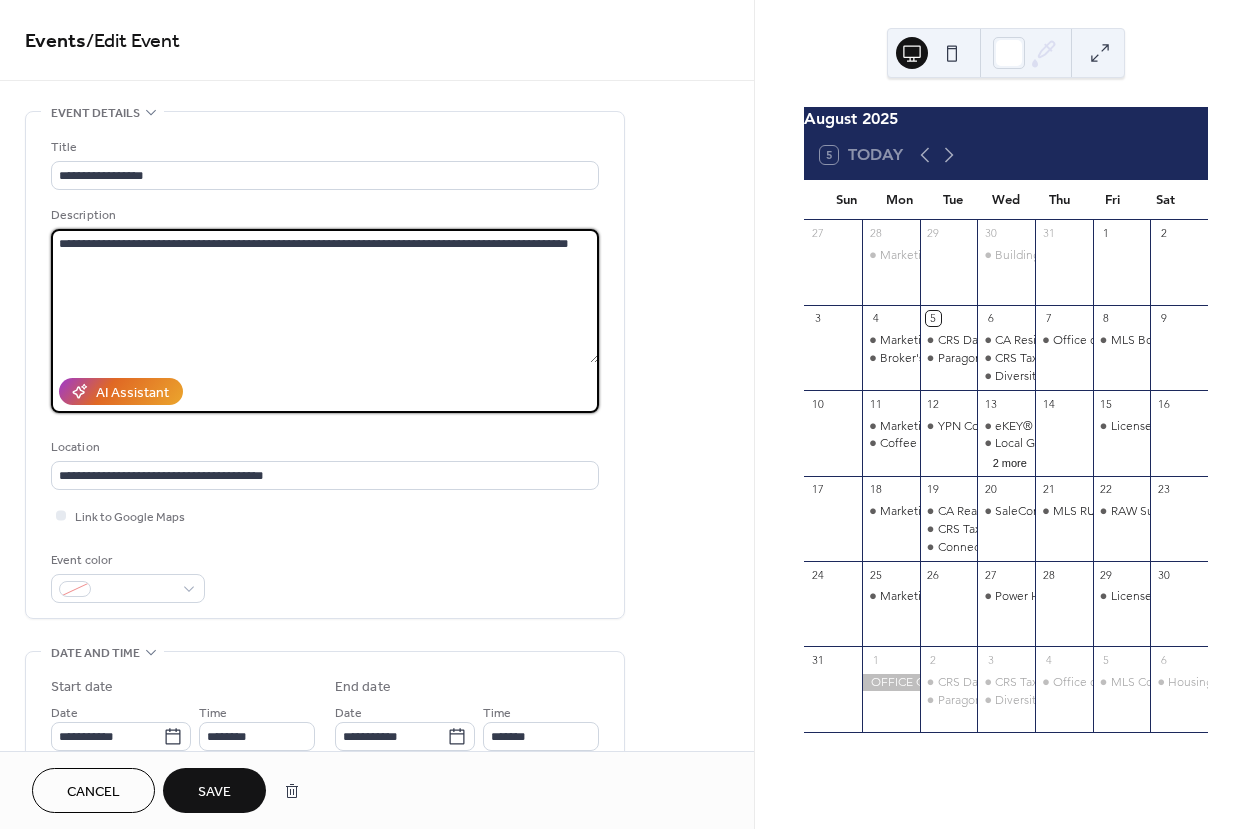 click on "**********" at bounding box center (325, 296) 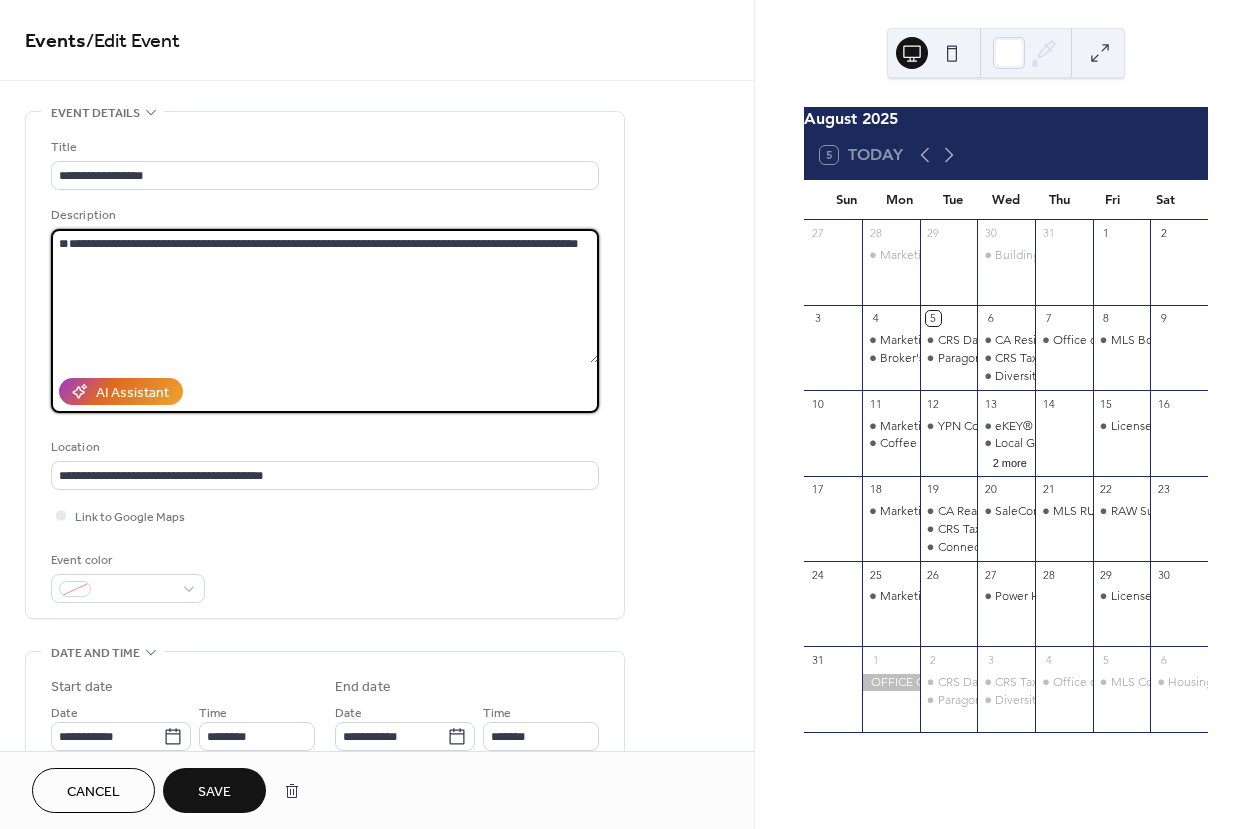 click on "**********" at bounding box center (325, 296) 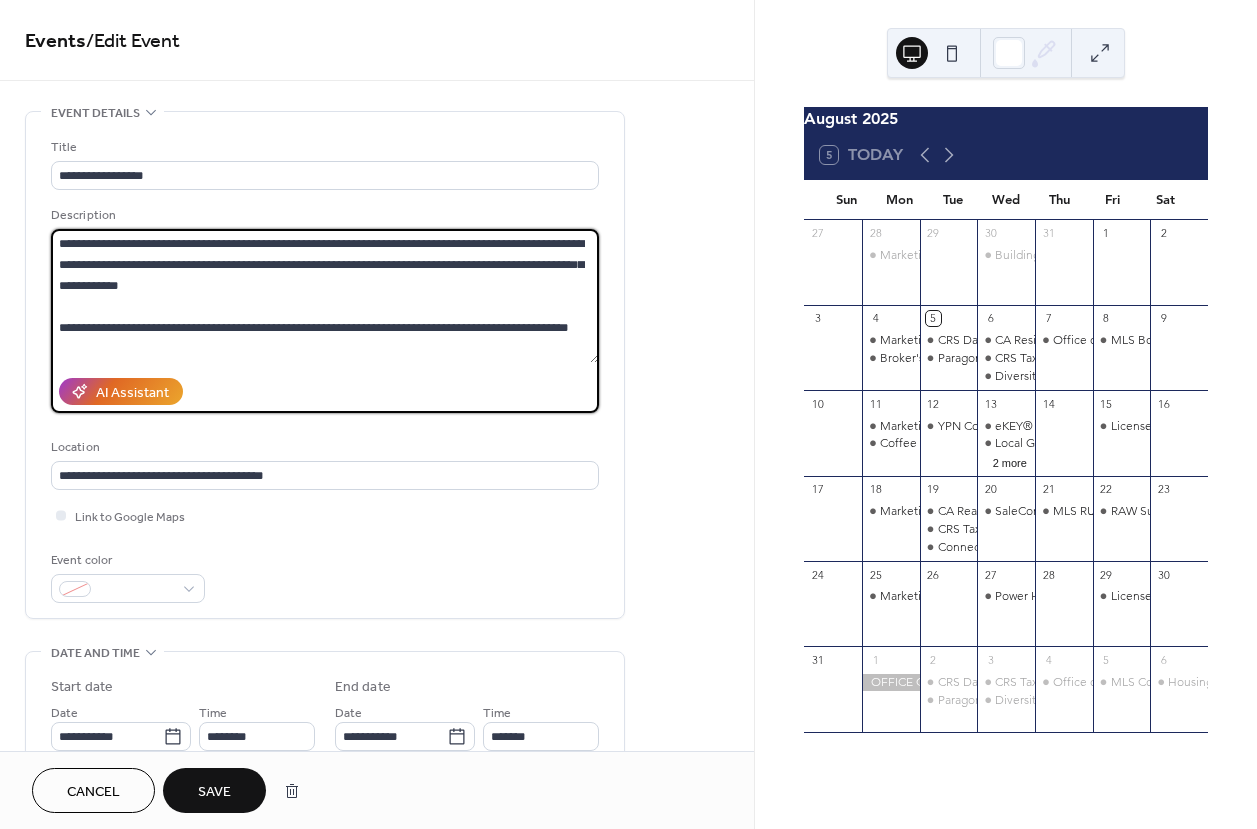 drag, startPoint x: 149, startPoint y: 273, endPoint x: 48, endPoint y: 235, distance: 107.912 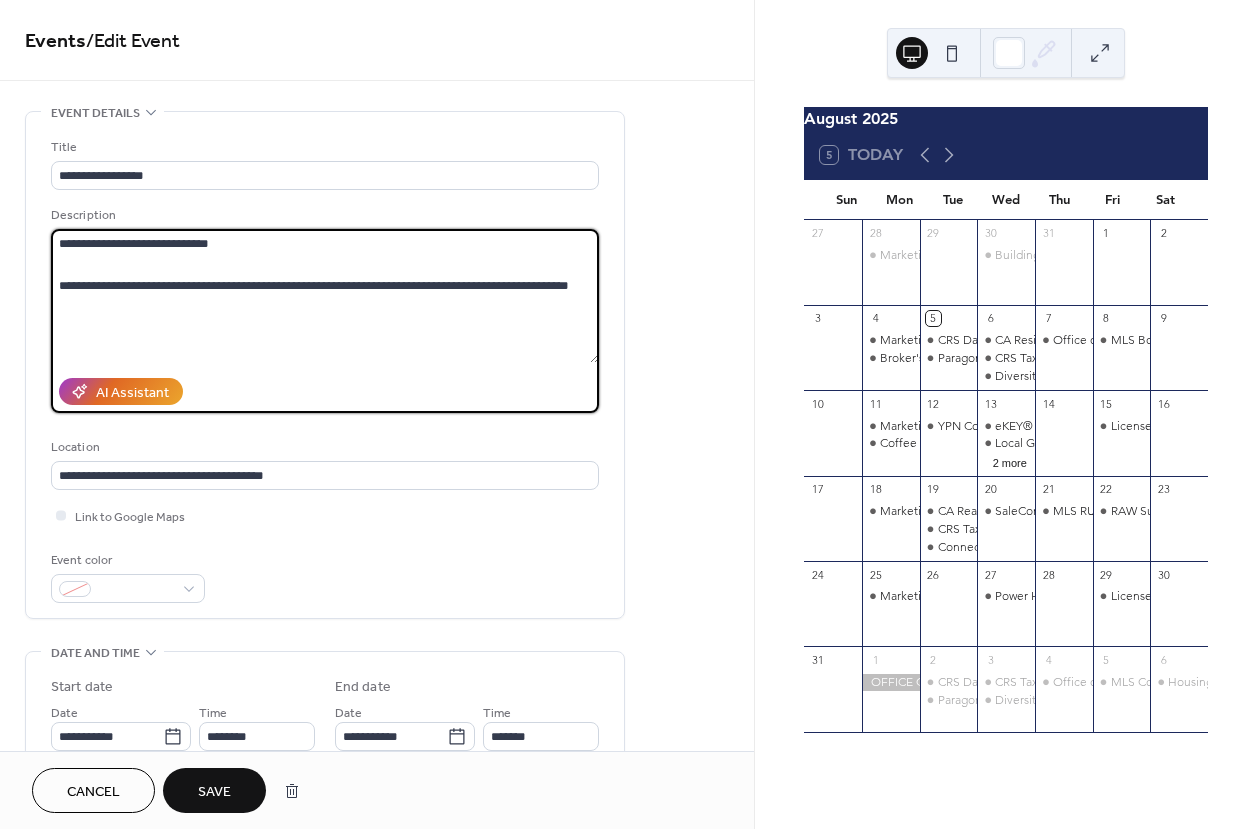 paste on "**********" 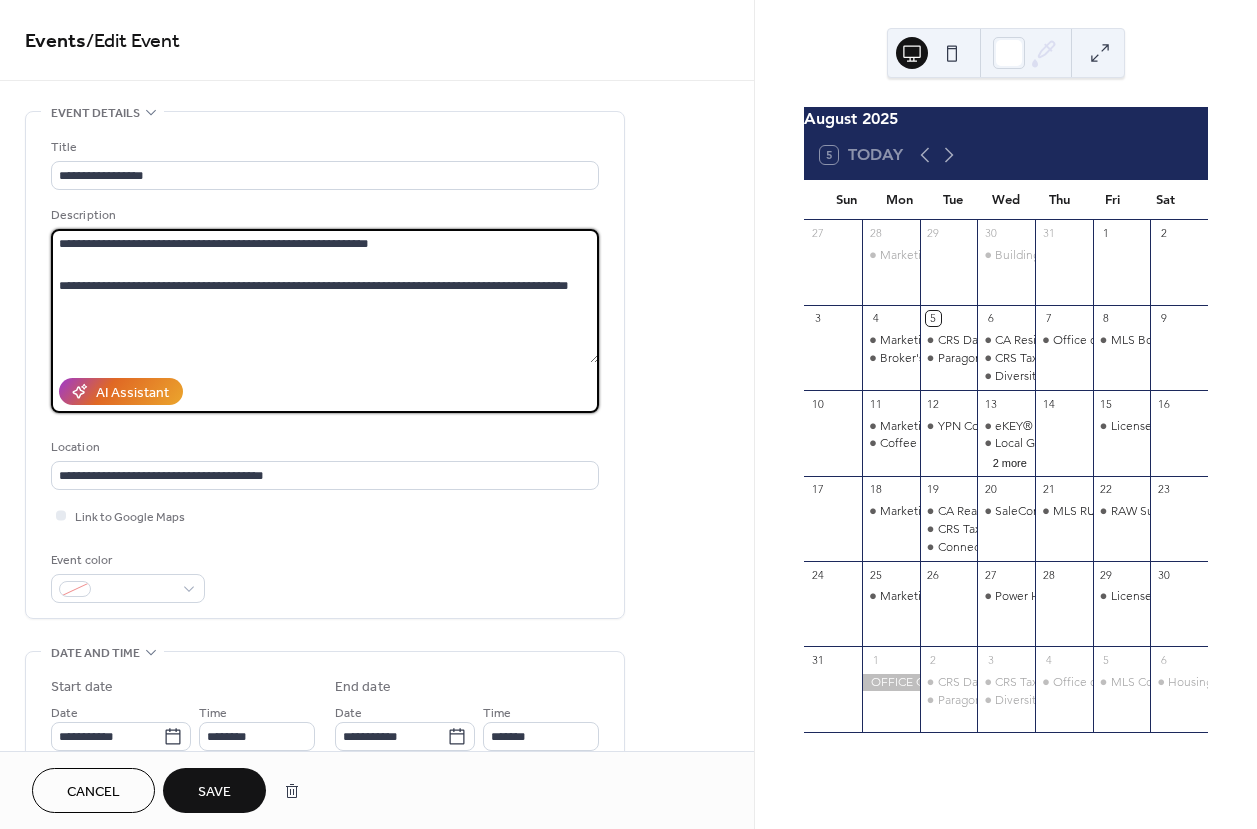 paste on "**********" 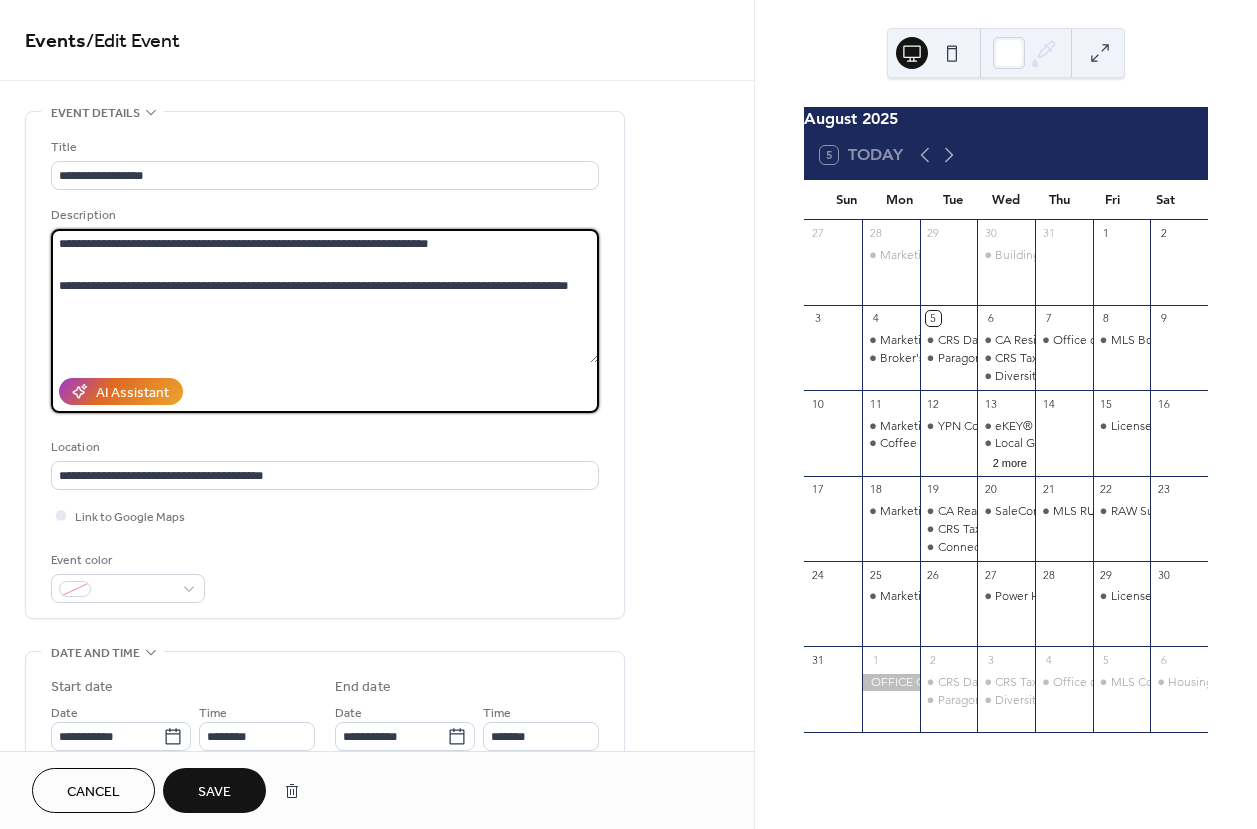 drag, startPoint x: 256, startPoint y: 237, endPoint x: 53, endPoint y: 237, distance: 203 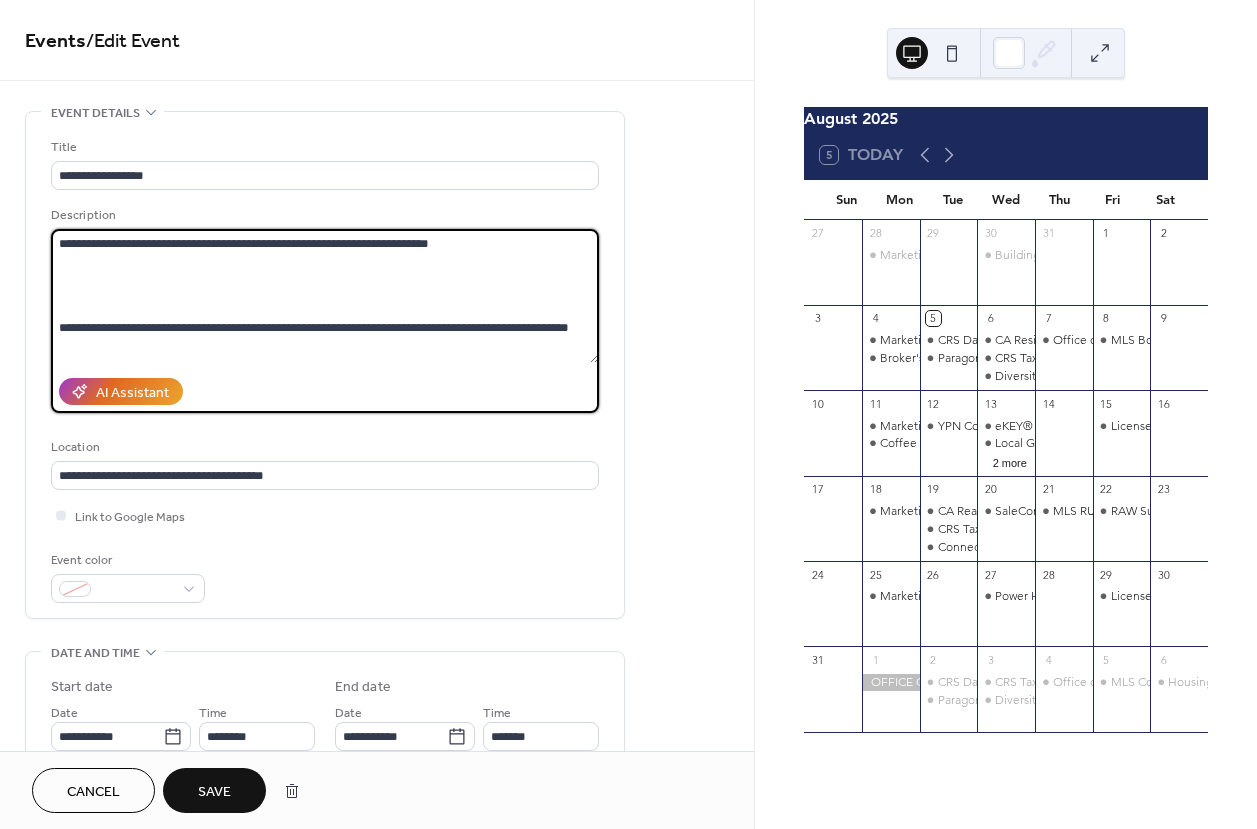 paste on "**********" 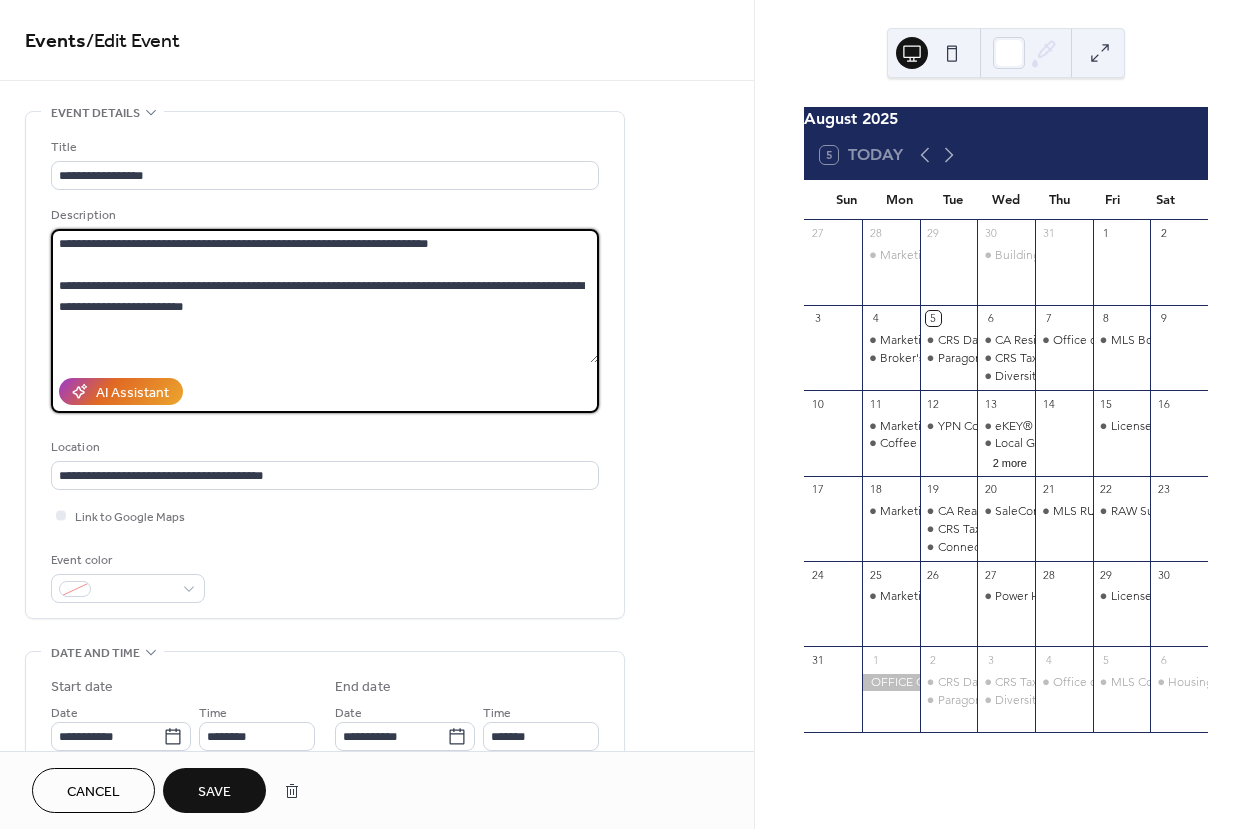 paste on "**********" 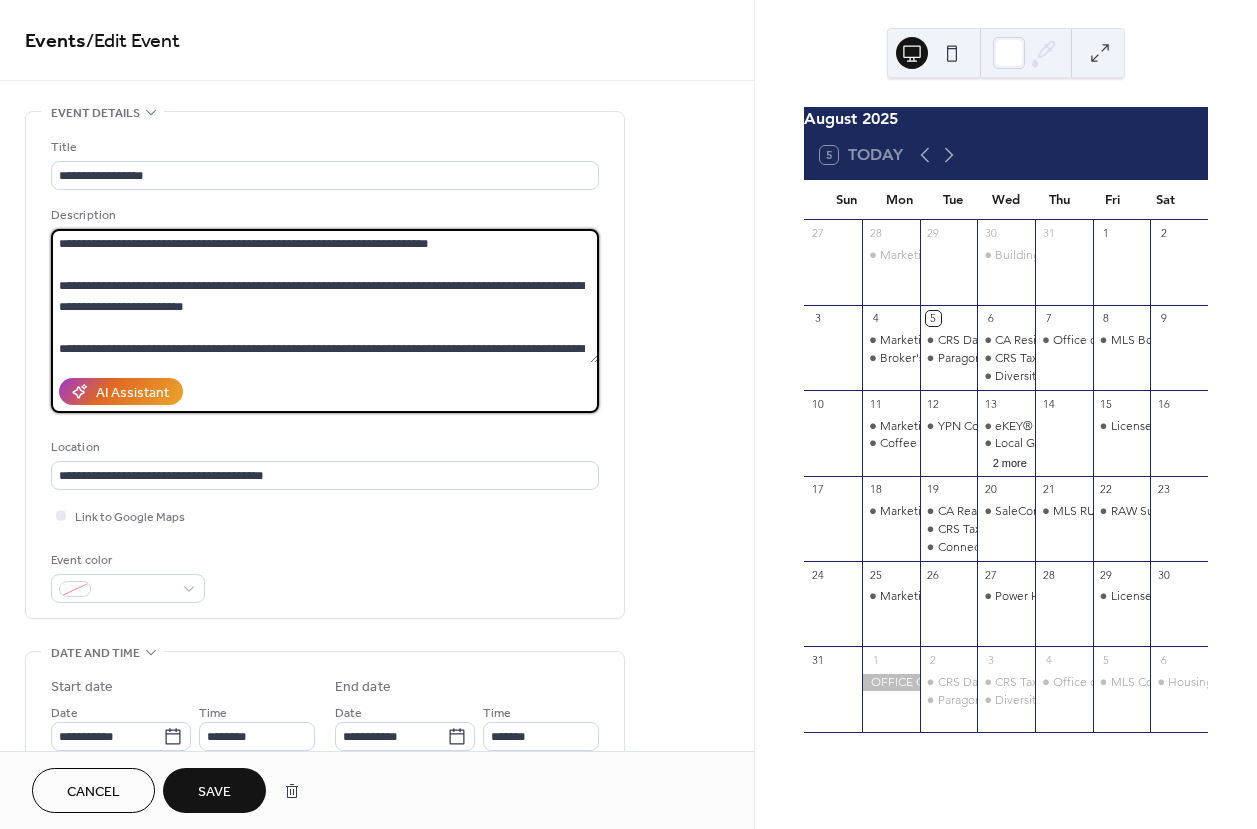 scroll, scrollTop: 81, scrollLeft: 0, axis: vertical 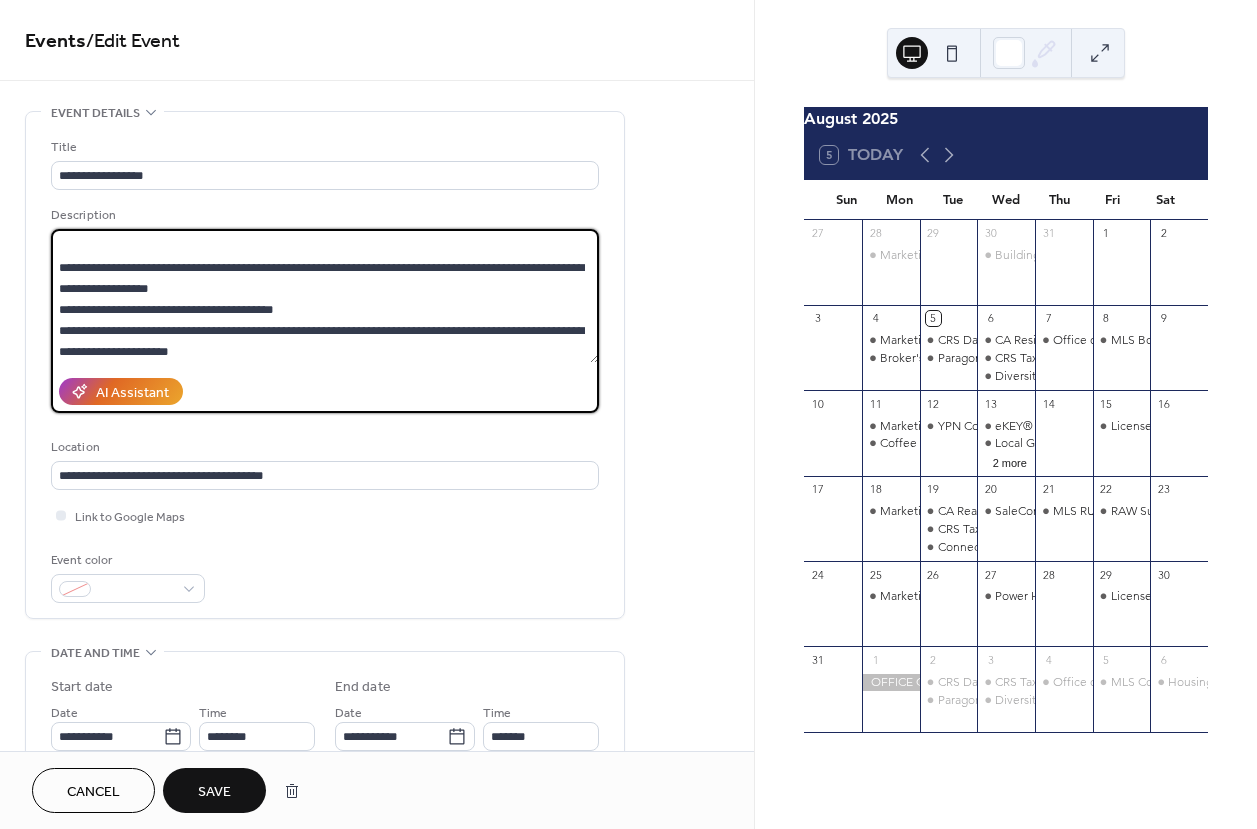 click on "**********" at bounding box center (325, 296) 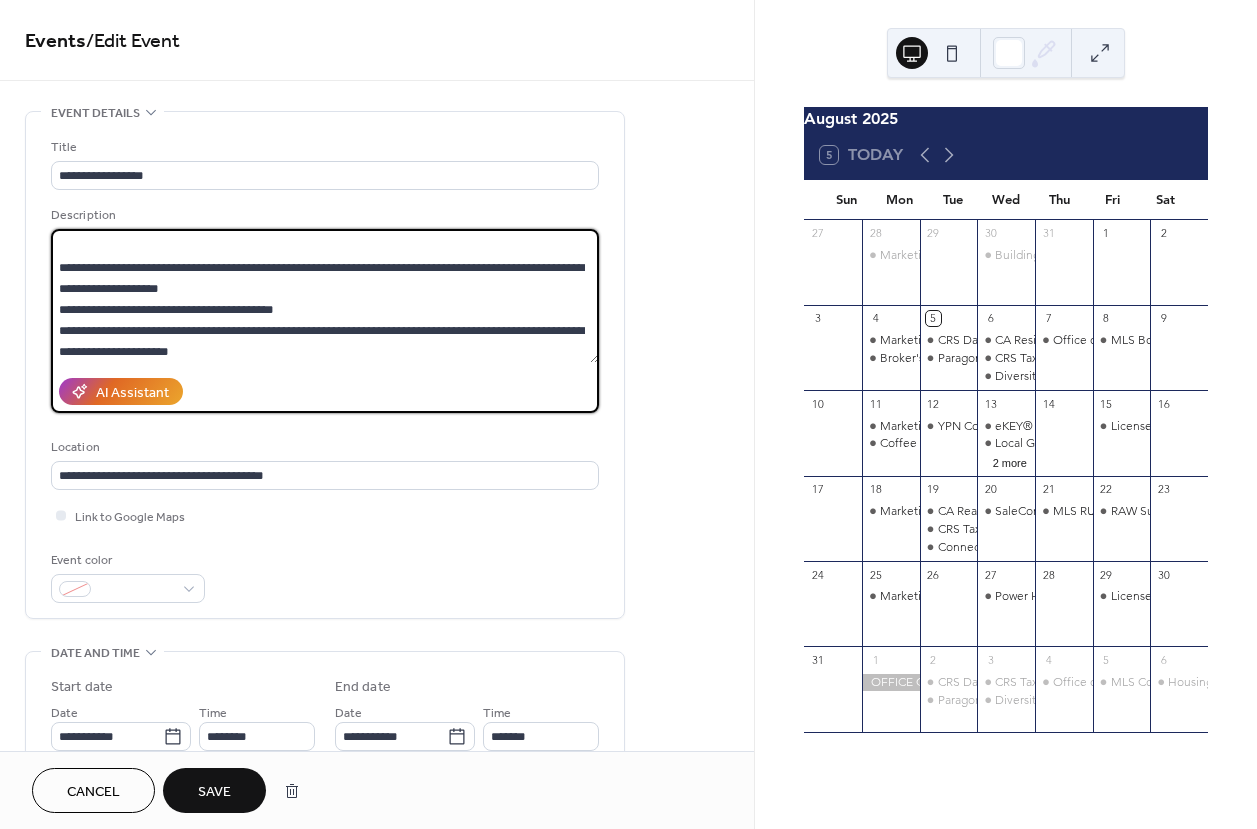 click on "**********" at bounding box center (325, 296) 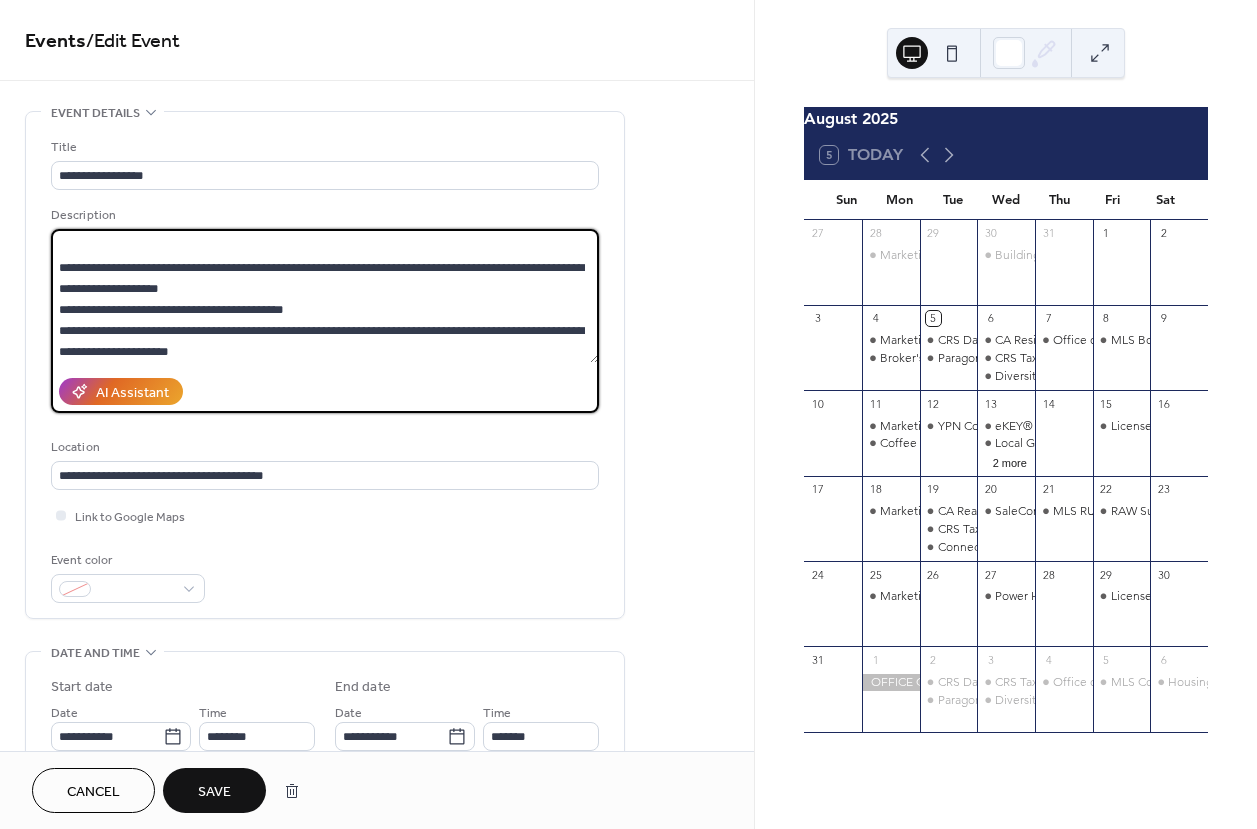 click on "**********" at bounding box center [325, 296] 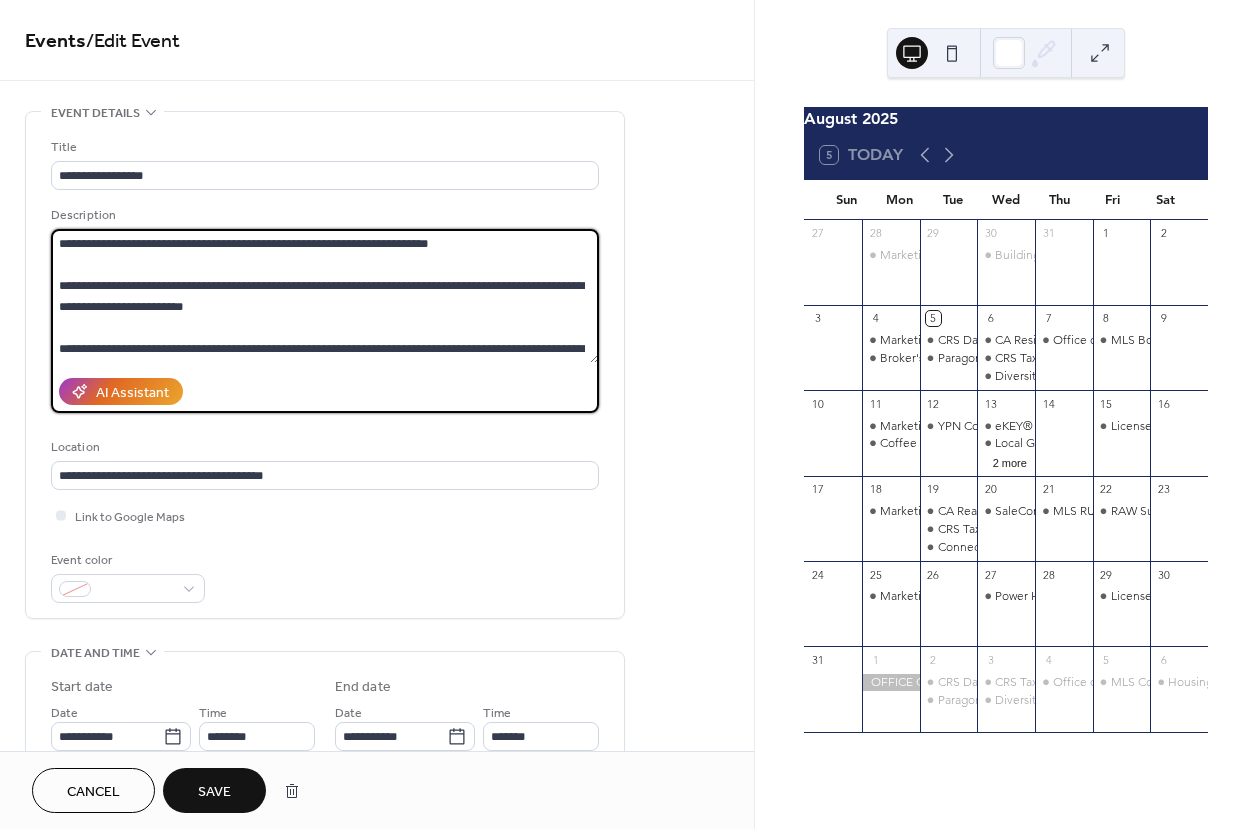 scroll, scrollTop: 1, scrollLeft: 0, axis: vertical 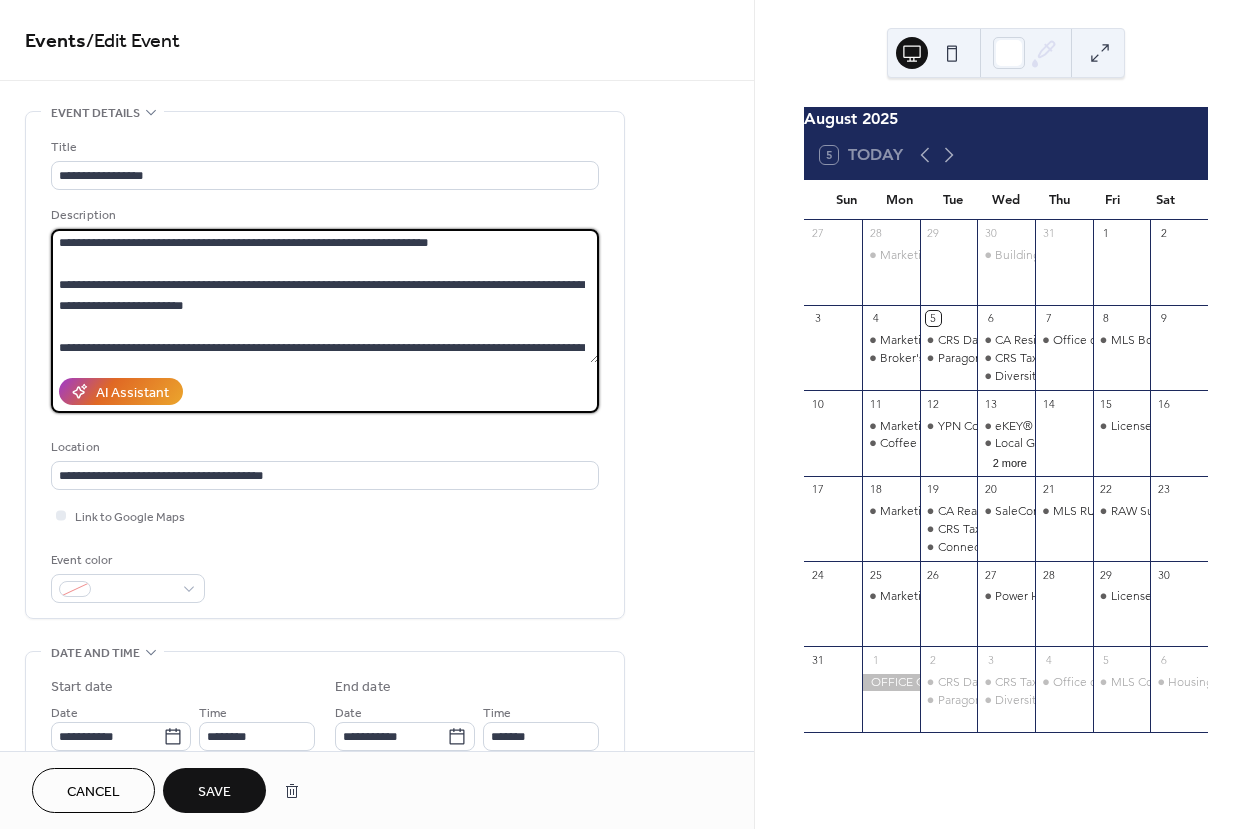 click on "**********" at bounding box center (325, 296) 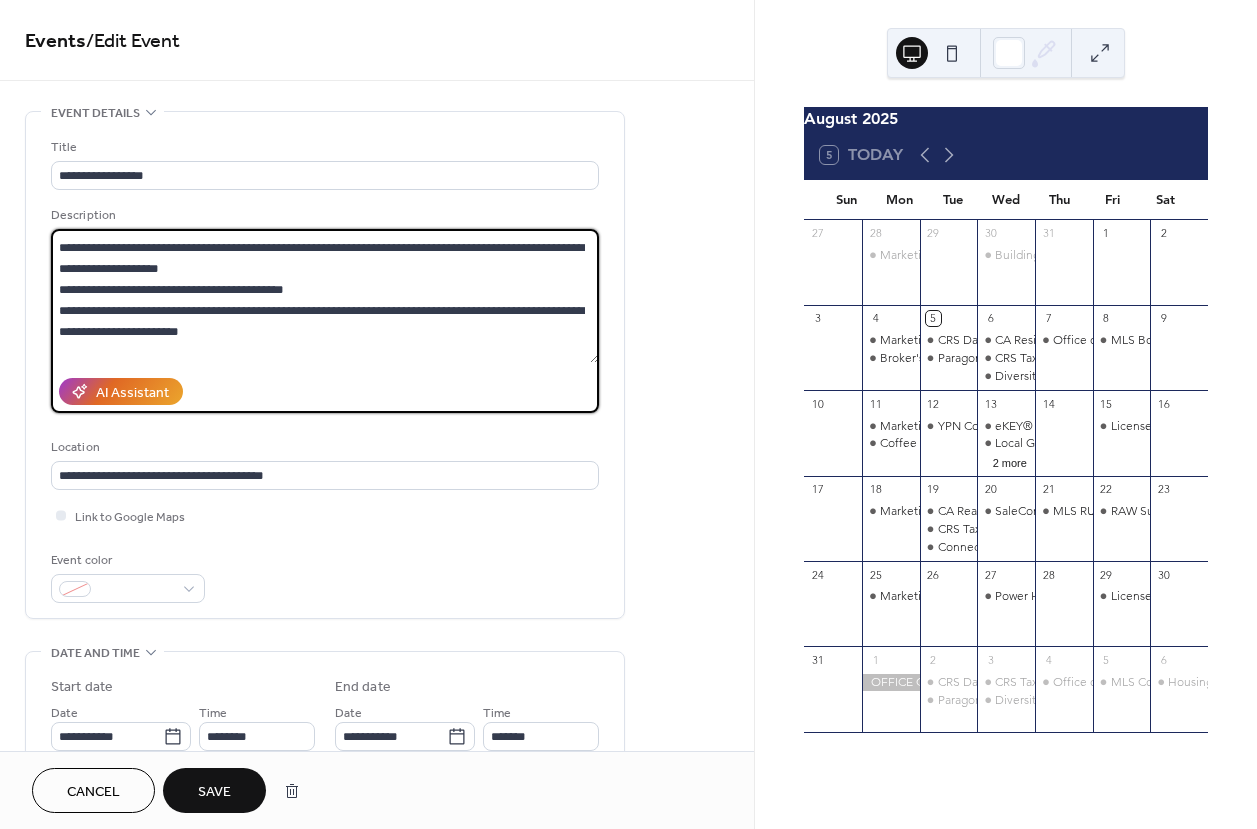 scroll, scrollTop: 168, scrollLeft: 0, axis: vertical 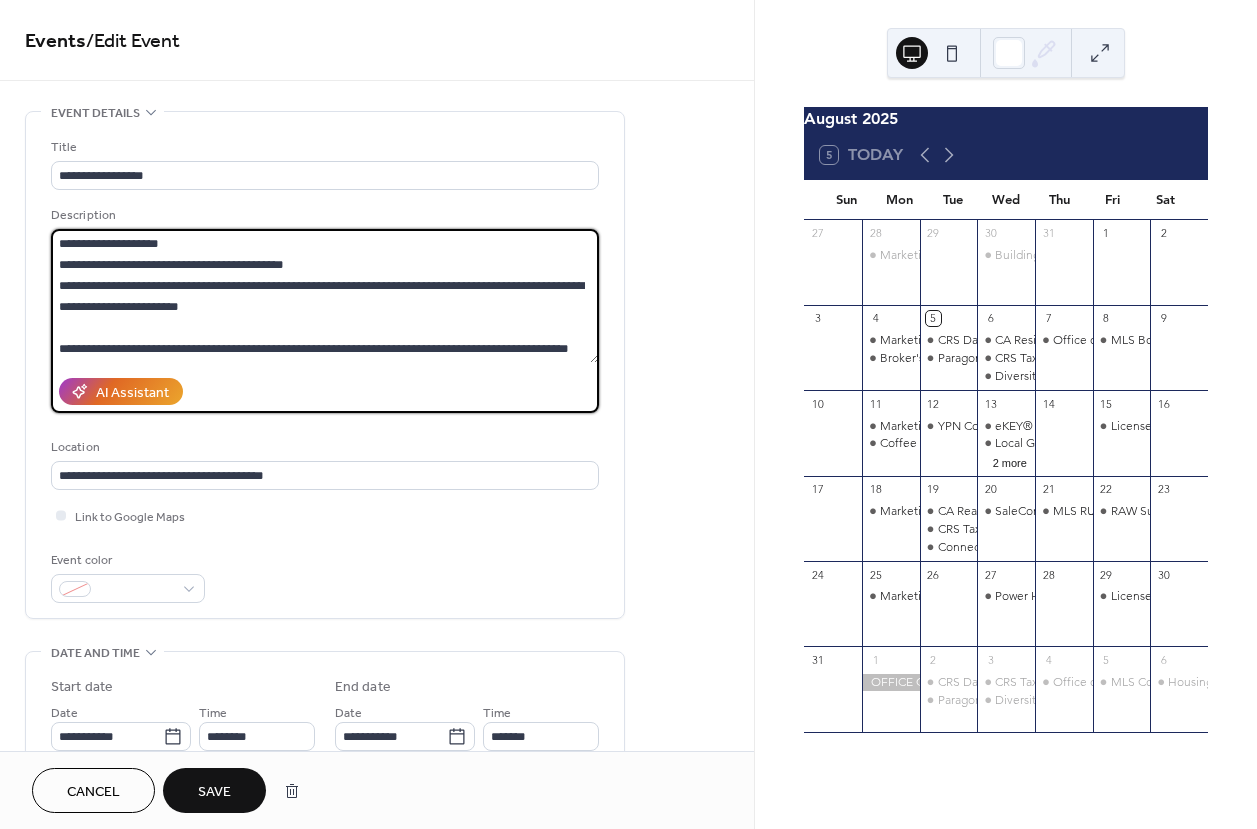 type on "**********" 